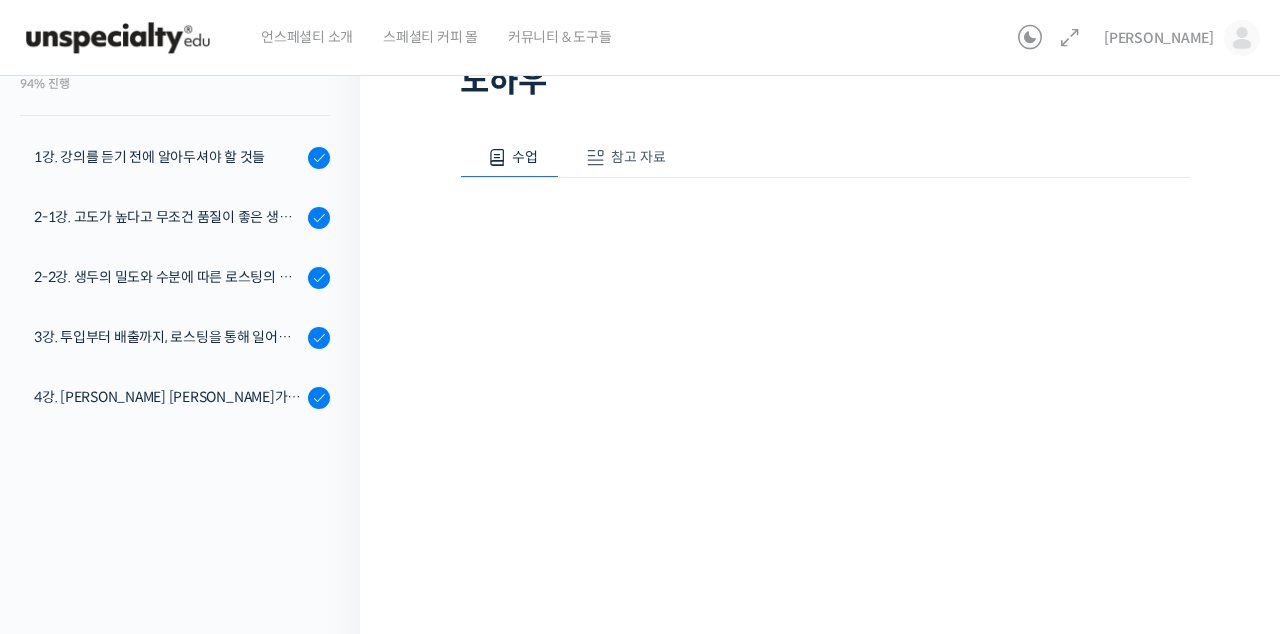 scroll, scrollTop: 0, scrollLeft: 0, axis: both 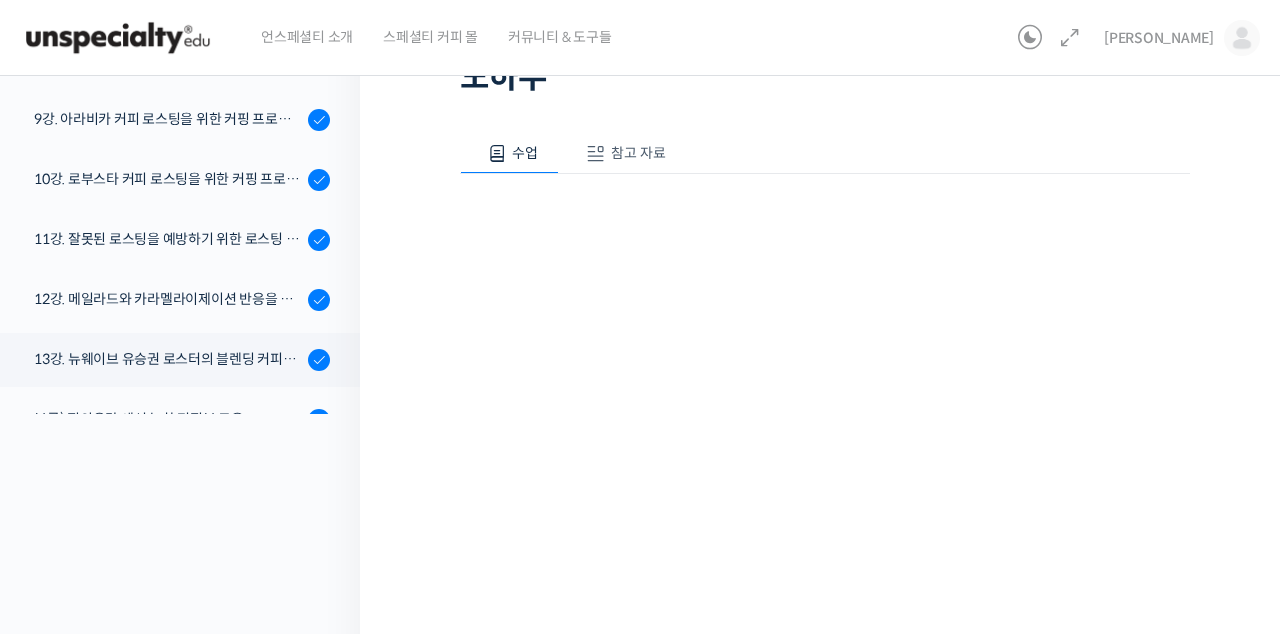 click on "부록) 질의응답 세션 녹화 편집본 모음" at bounding box center [168, 419] 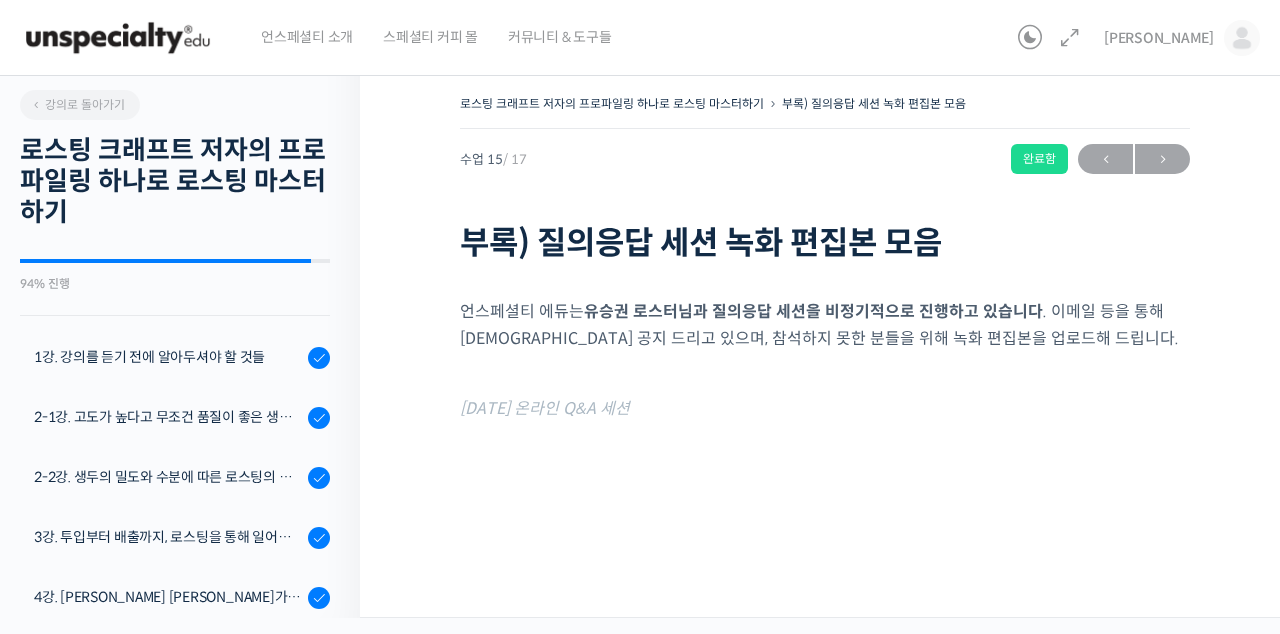 scroll, scrollTop: 0, scrollLeft: 0, axis: both 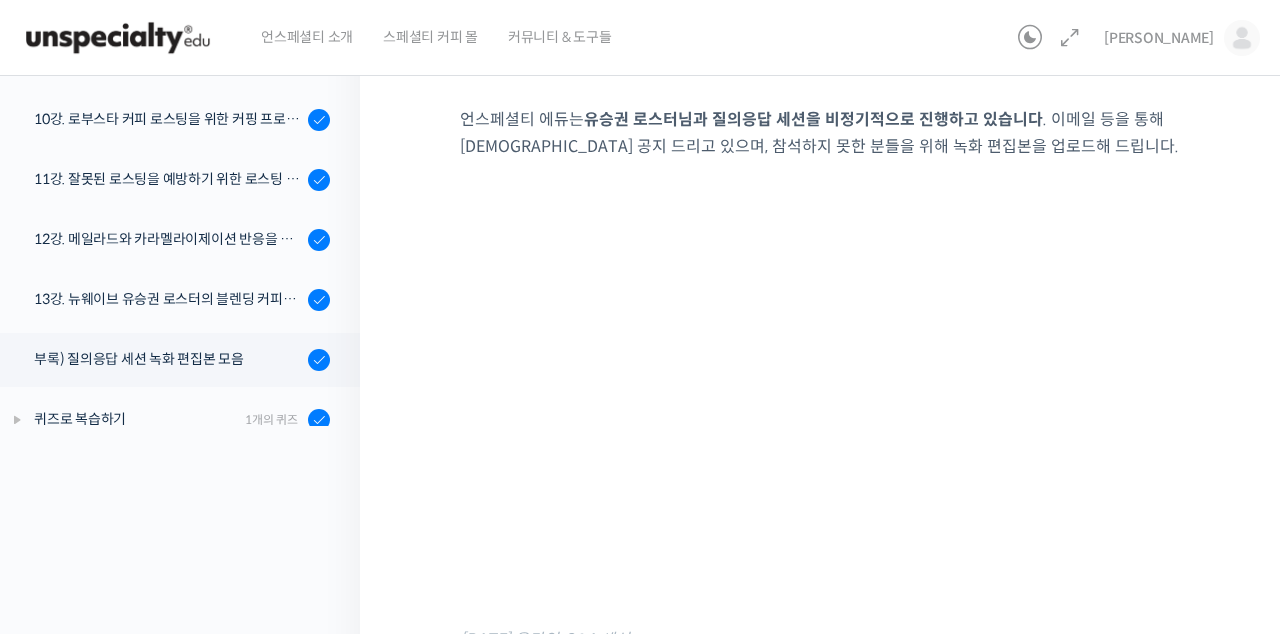click on "퀴즈로 복습하기
1개의 퀴즈" at bounding box center (175, 420) 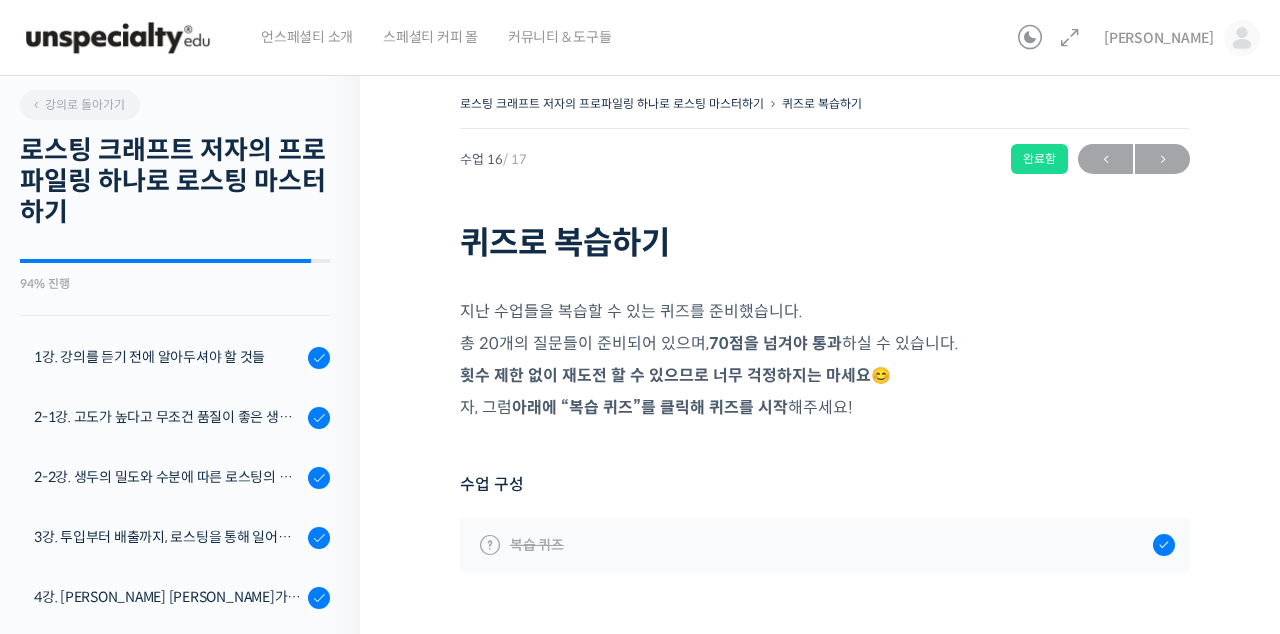 scroll, scrollTop: 0, scrollLeft: 0, axis: both 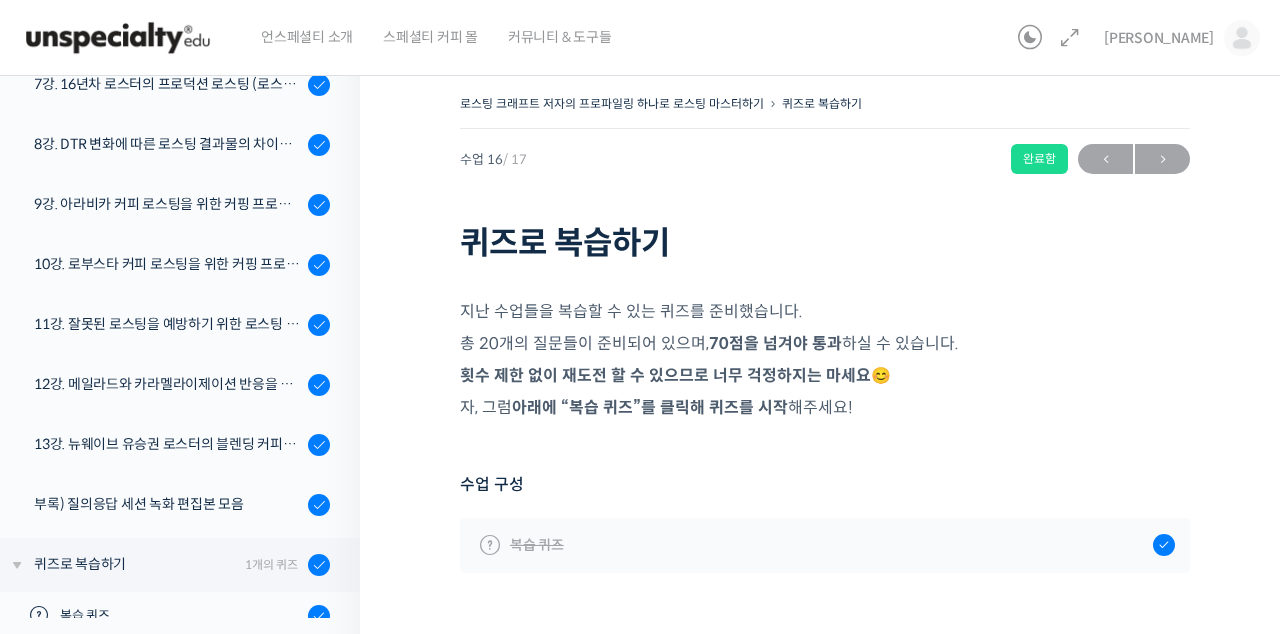 click on "복습 퀴즈" at bounding box center [825, 545] 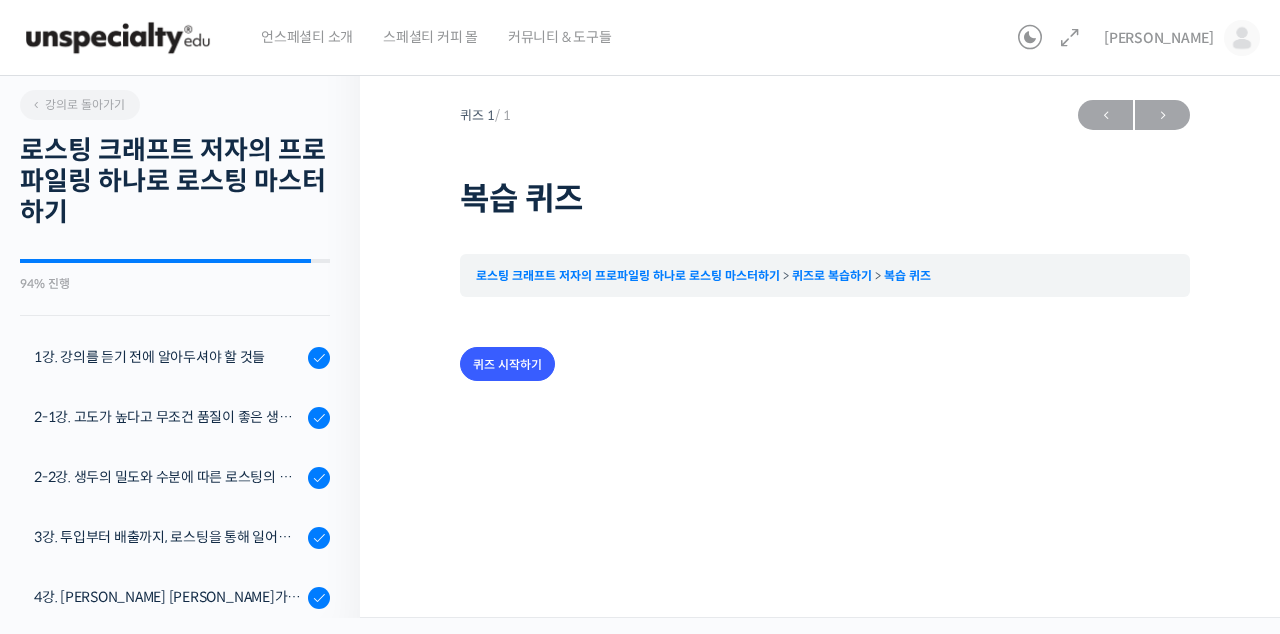 scroll, scrollTop: 0, scrollLeft: 0, axis: both 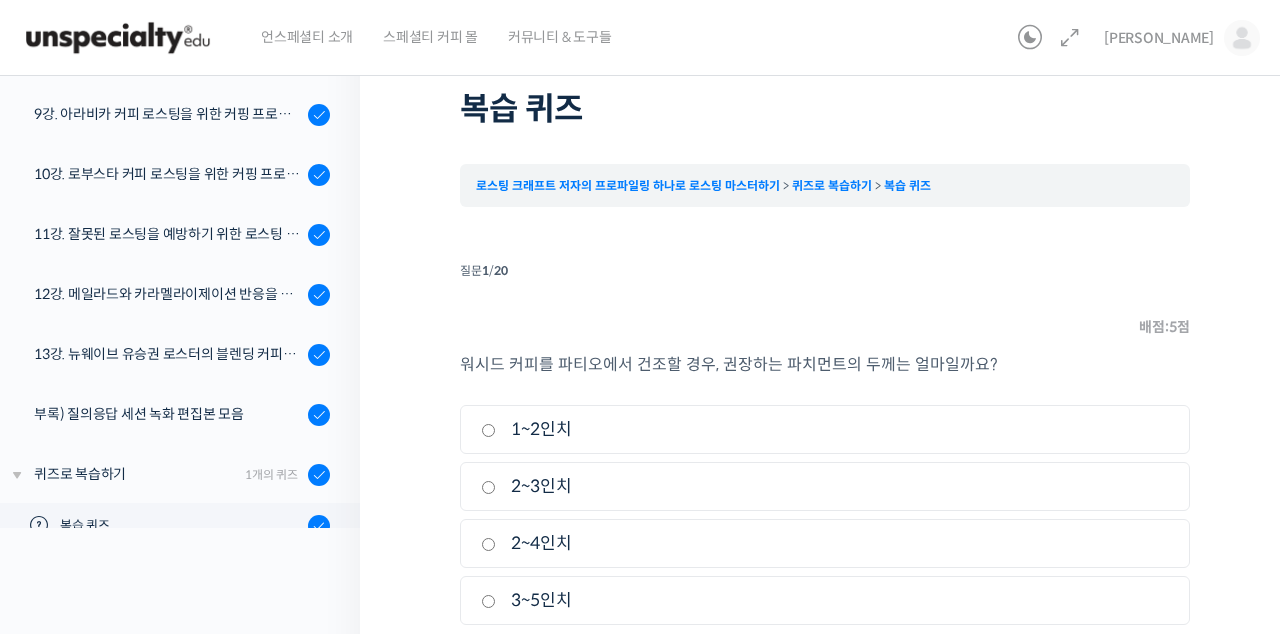 click on "2~3인치" at bounding box center [488, 487] 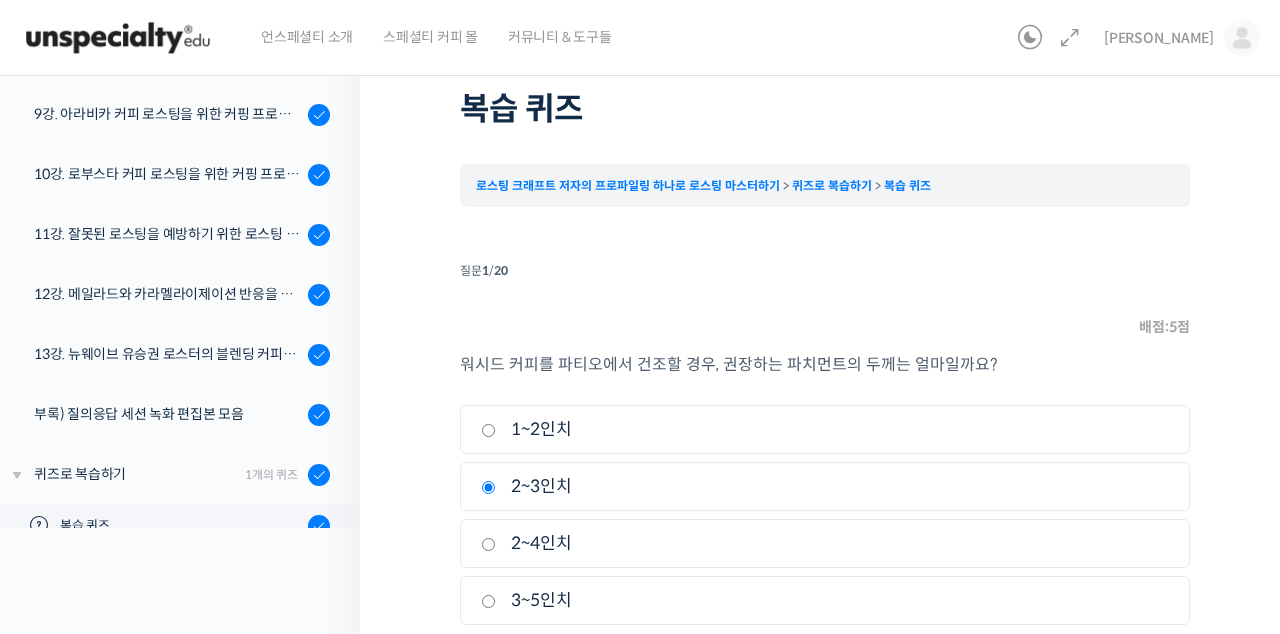 click on "다음" at bounding box center (1154, 669) 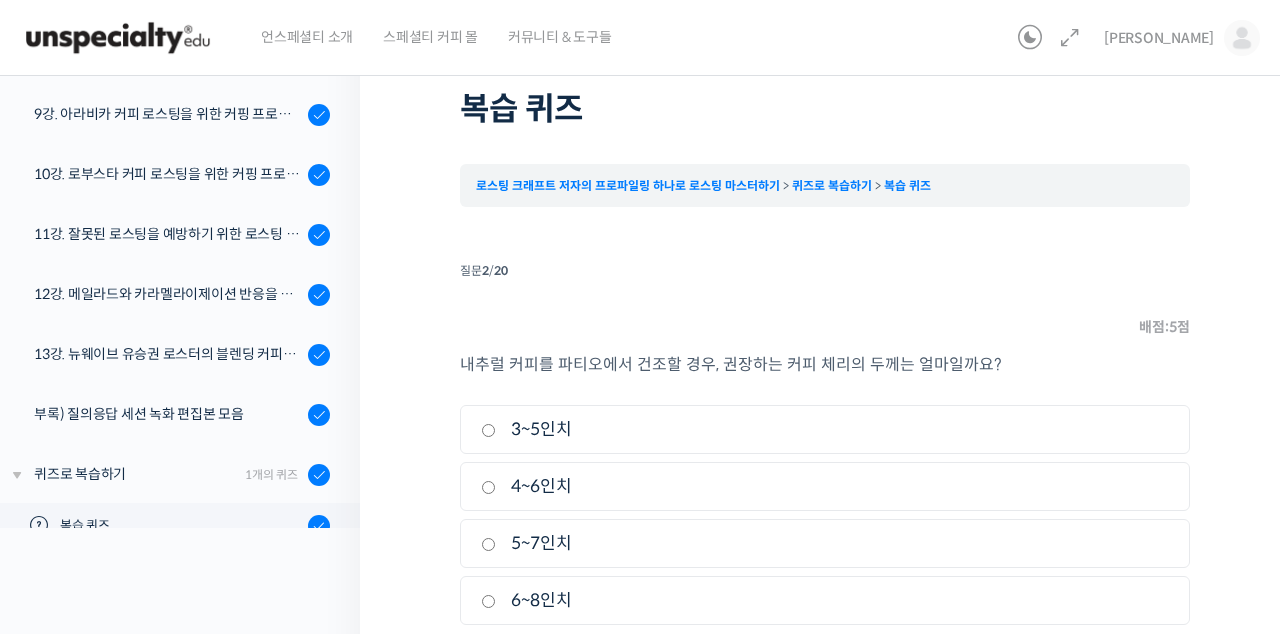 click on "내추럴 커피를 파티오에서 건조할 경우, 권장하는 커피 체리의 두께는 얼마일까요?
1.
3~5인치
2.
4~6인치
3.
5~7인치
4.
6~8인치" at bounding box center [825, 500] 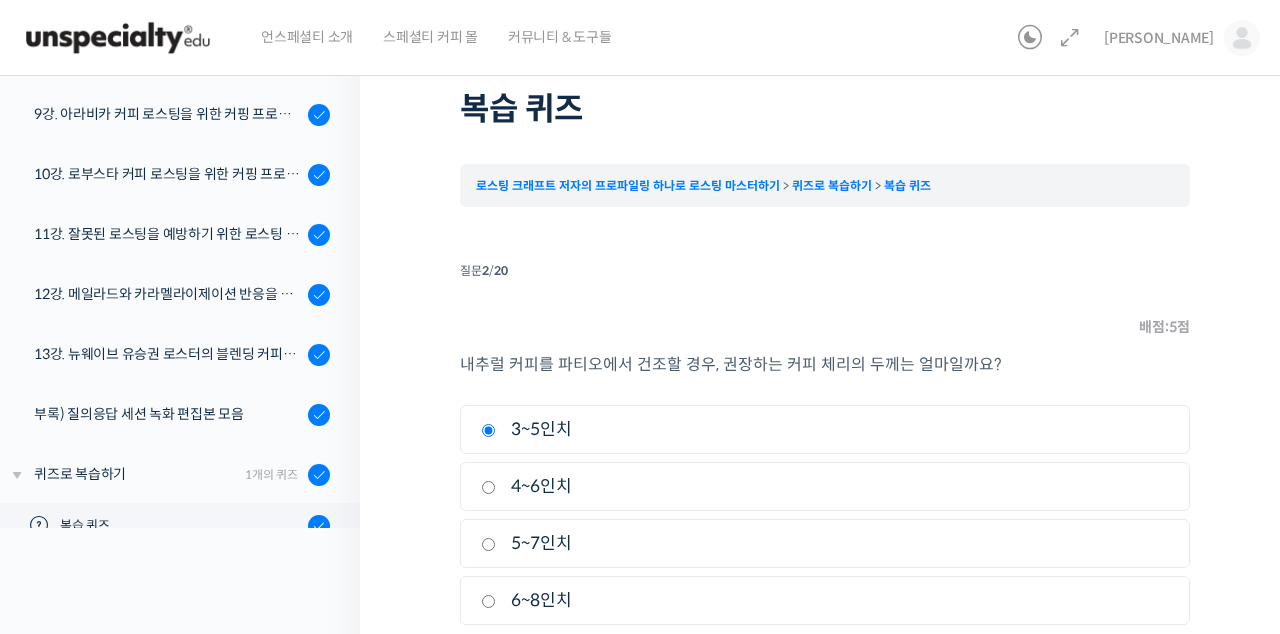 click on "다음" at bounding box center (1154, 669) 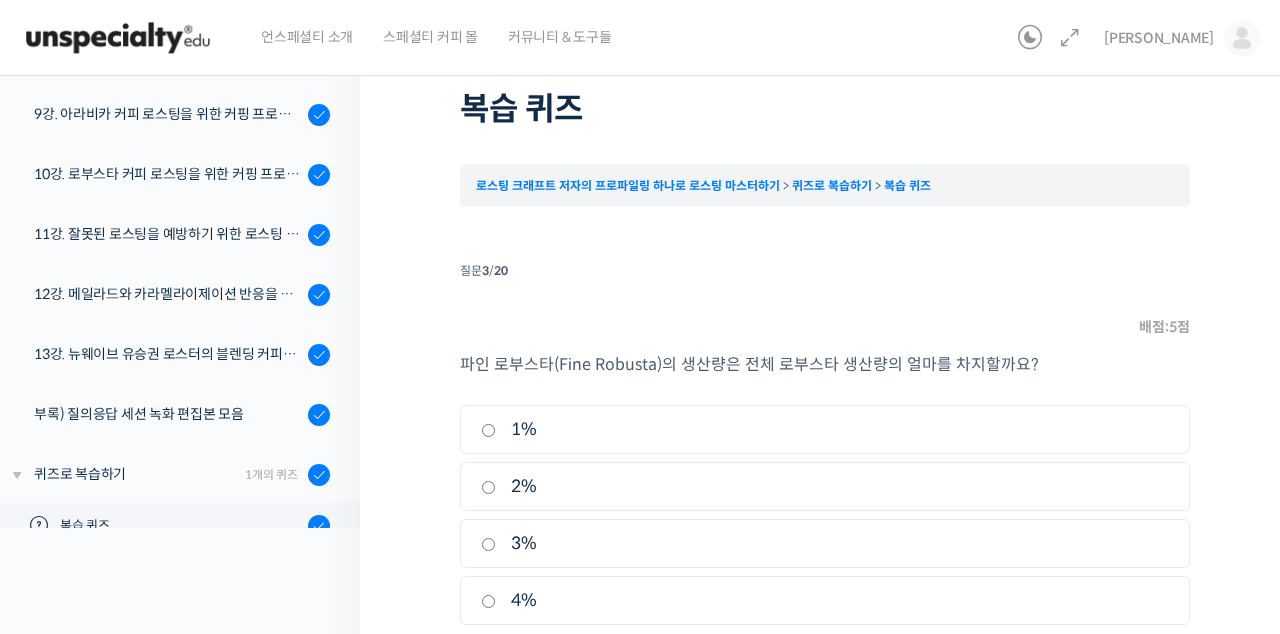 click on "2%" at bounding box center (488, 487) 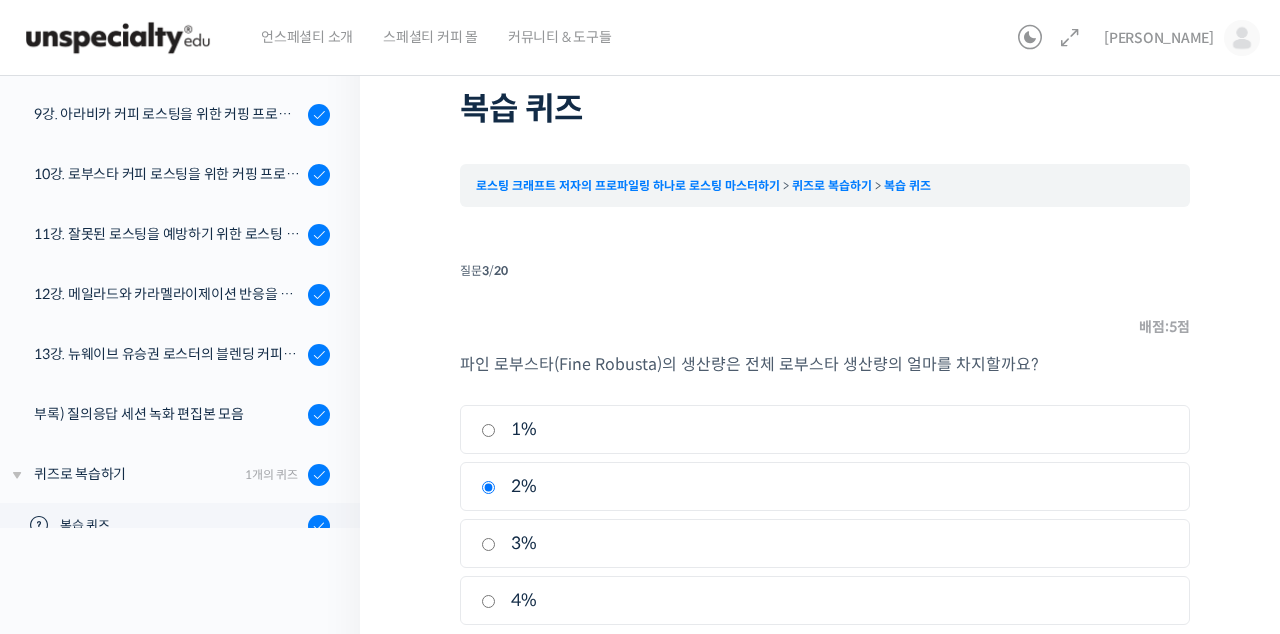 click on "1%" at bounding box center [488, 430] 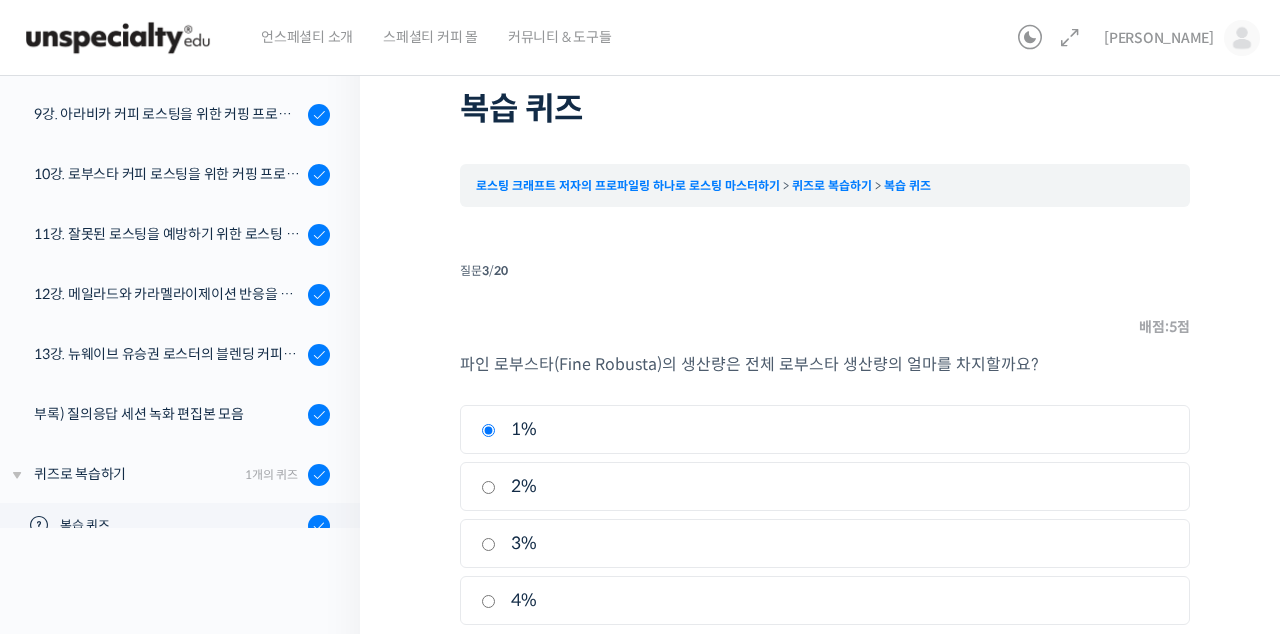 click on "다음" at bounding box center [1154, 669] 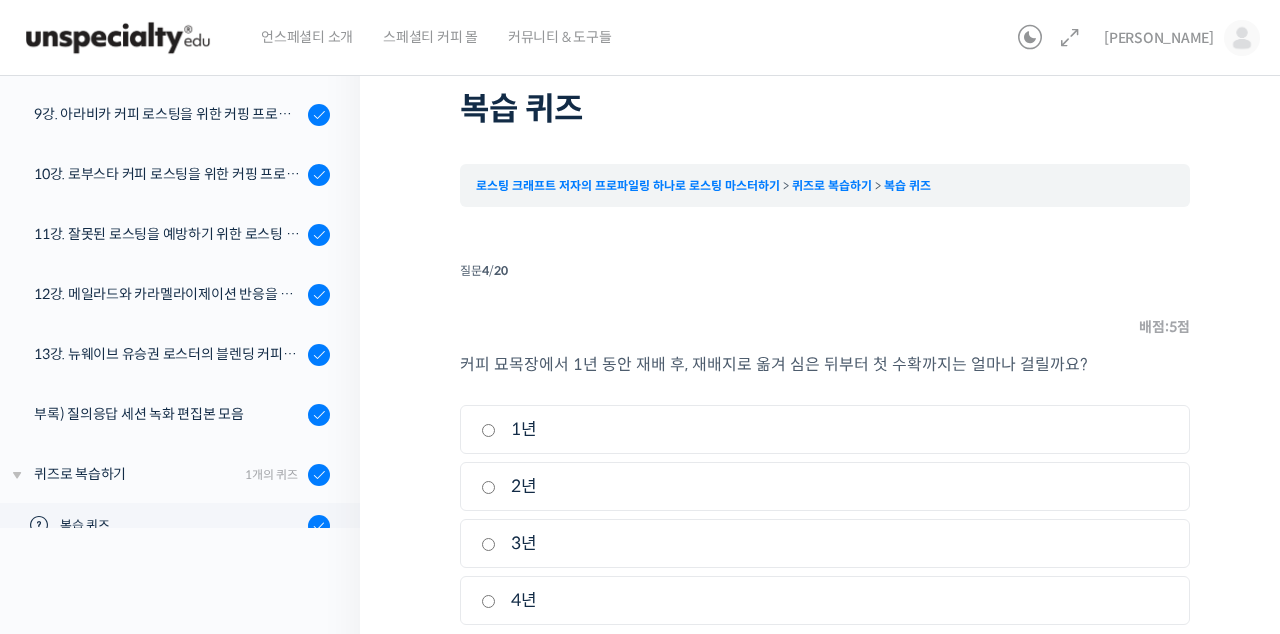 click on "3년" at bounding box center (488, 544) 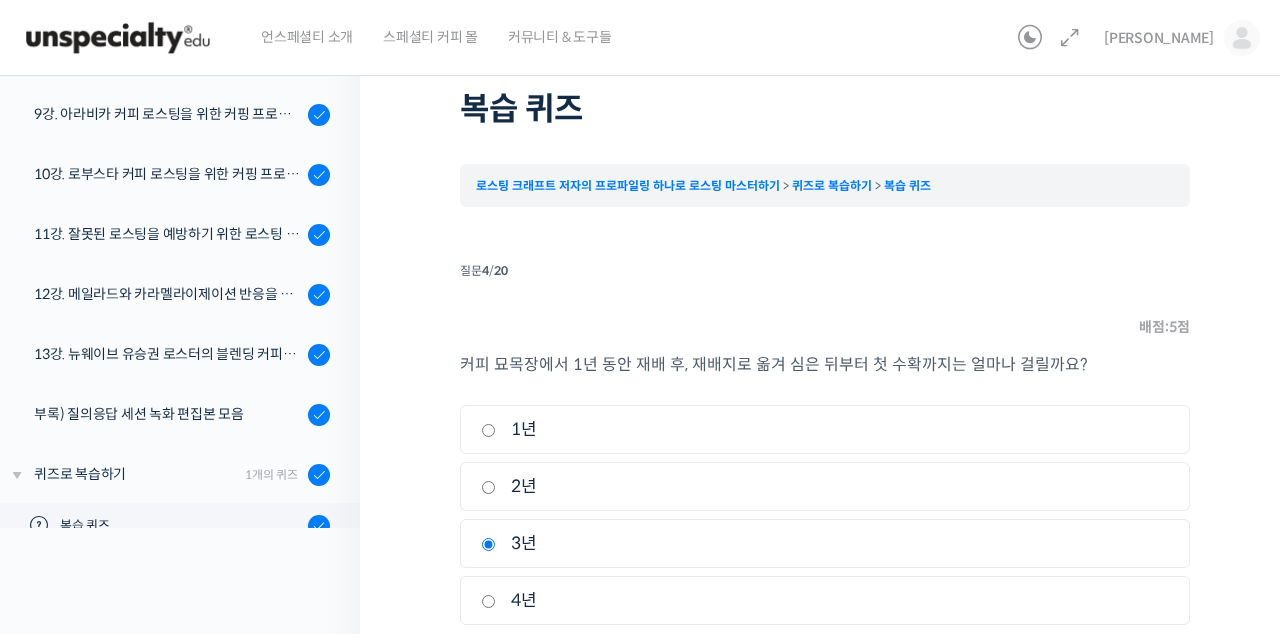 click on "다음" at bounding box center [1154, 669] 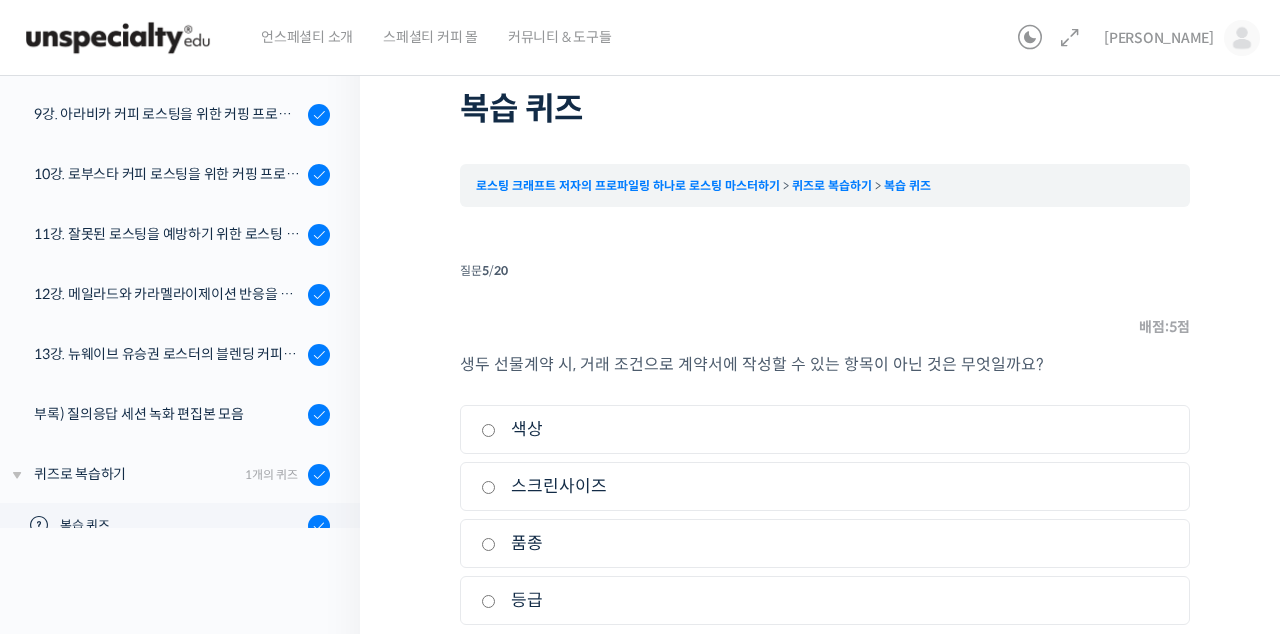 click on "1.
색상" at bounding box center [825, 429] 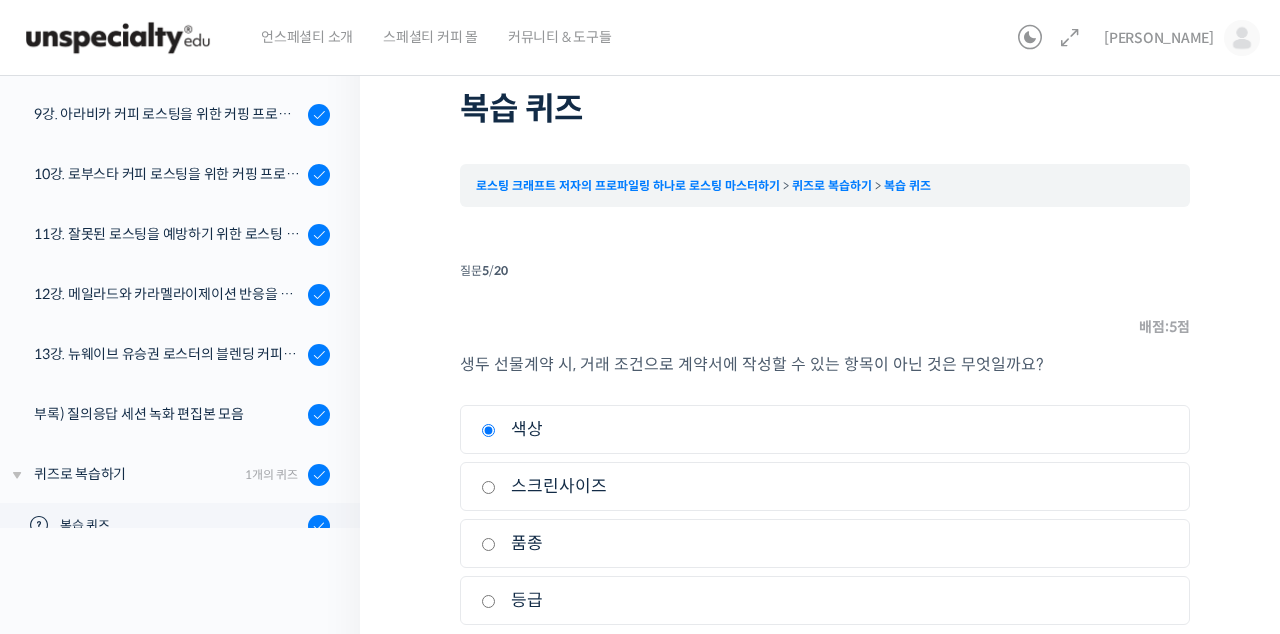 click on "다음" at bounding box center [1154, 669] 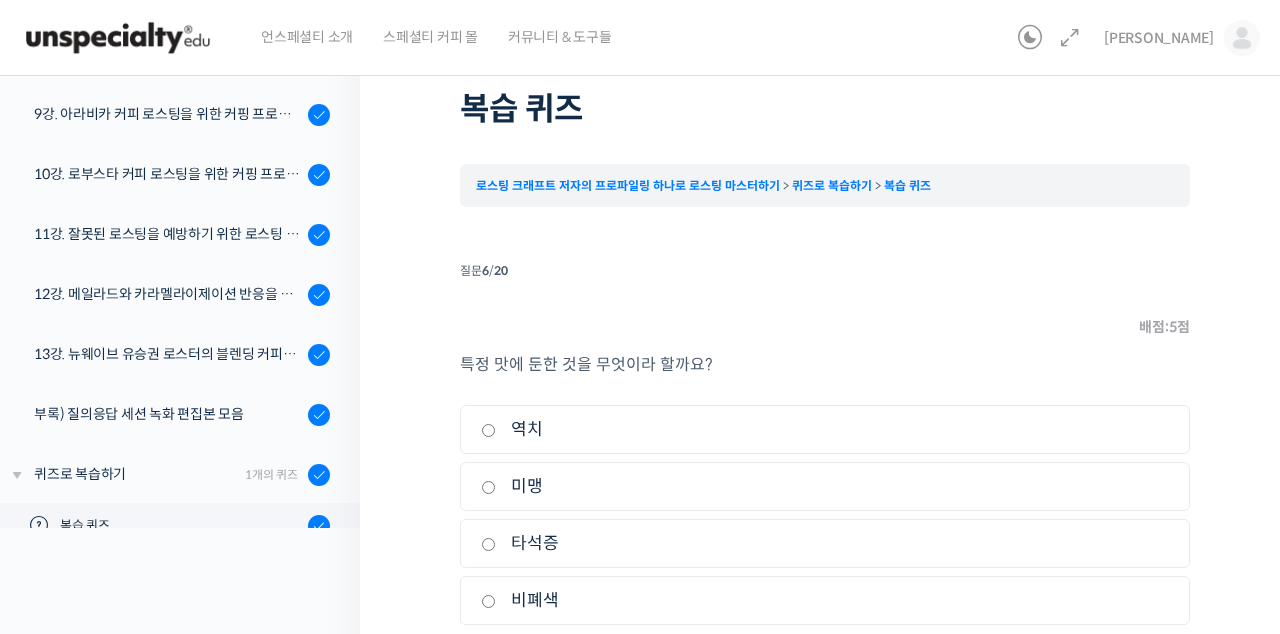 click on "미맹" at bounding box center [825, 486] 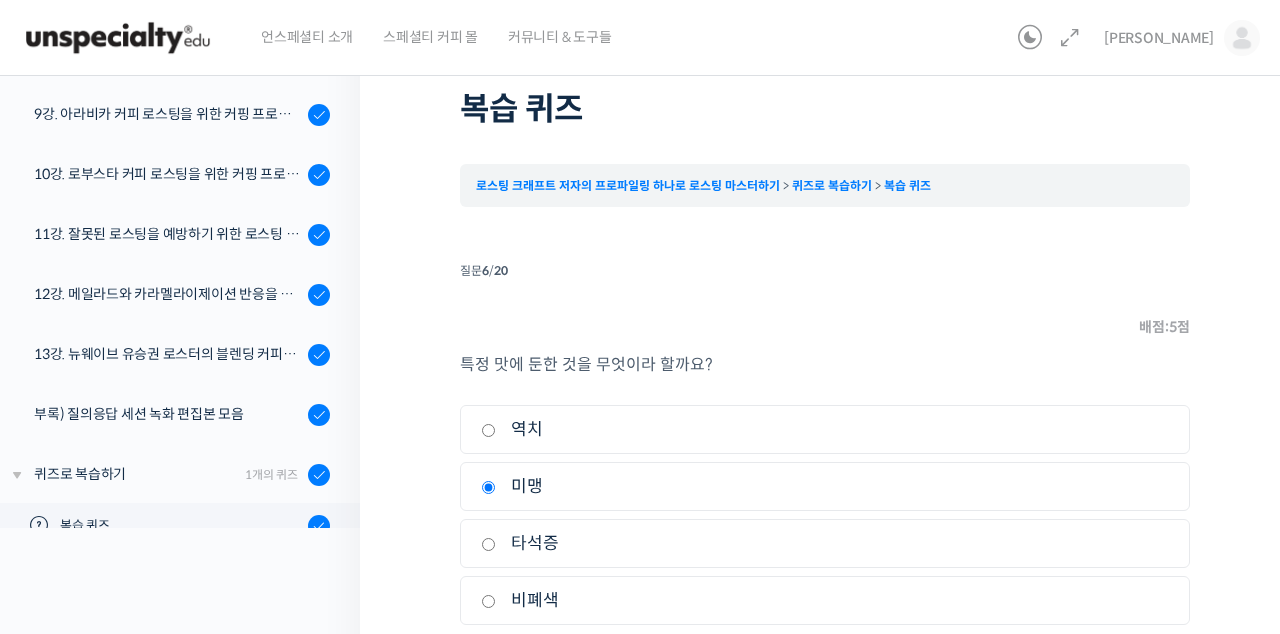 click on "다음" at bounding box center (1154, 669) 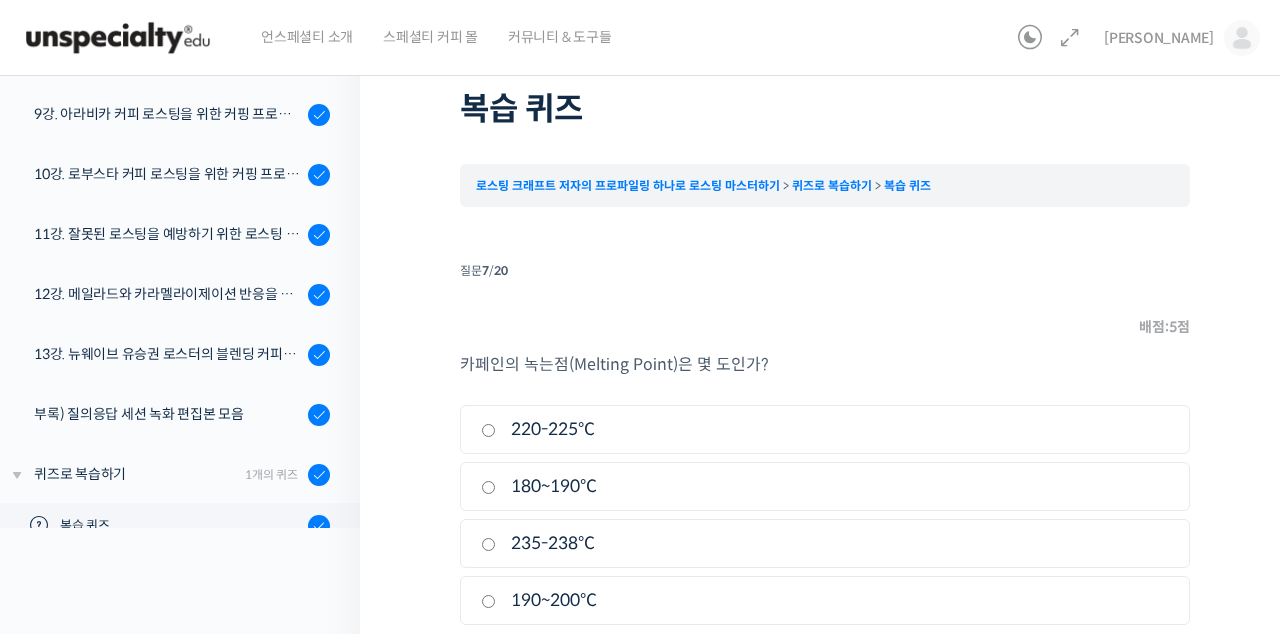 click on "220-225℃" at bounding box center [488, 430] 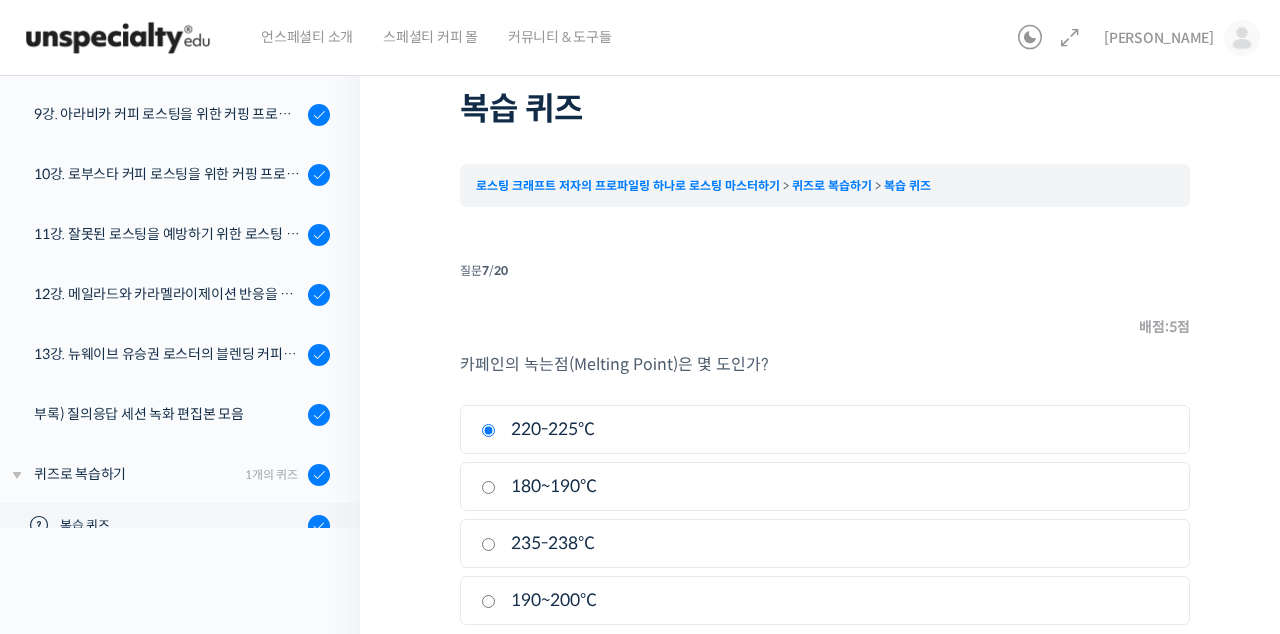 click on "다음" at bounding box center [1154, 669] 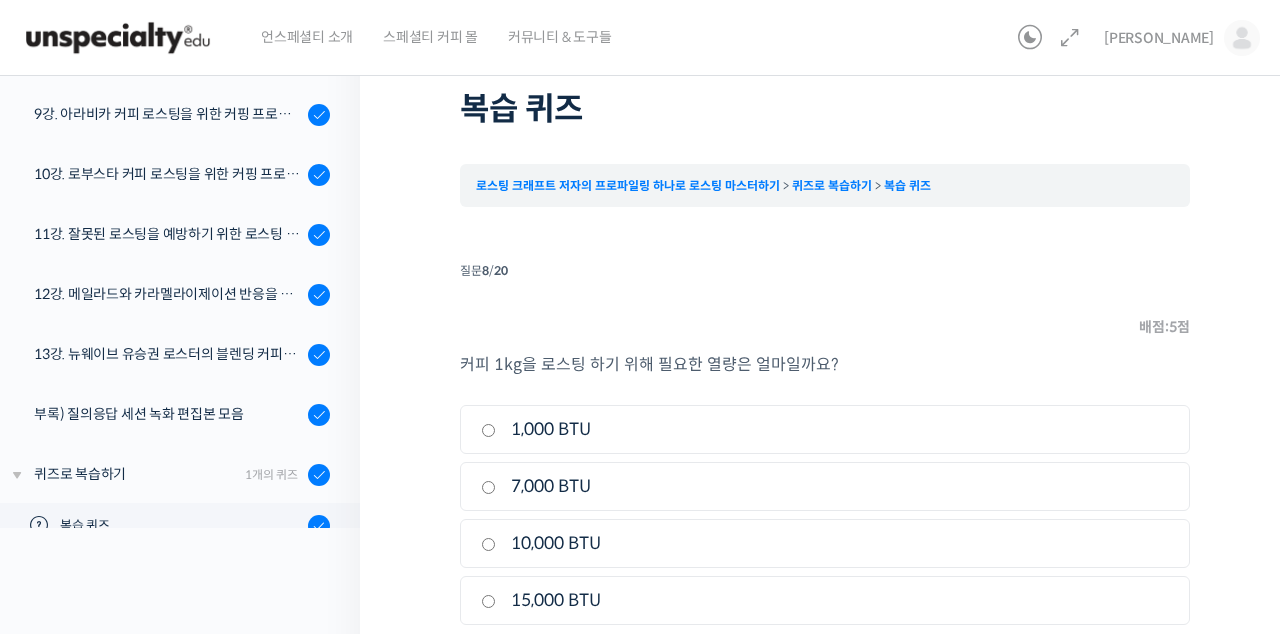 click on "10,000 BTU" at bounding box center (488, 544) 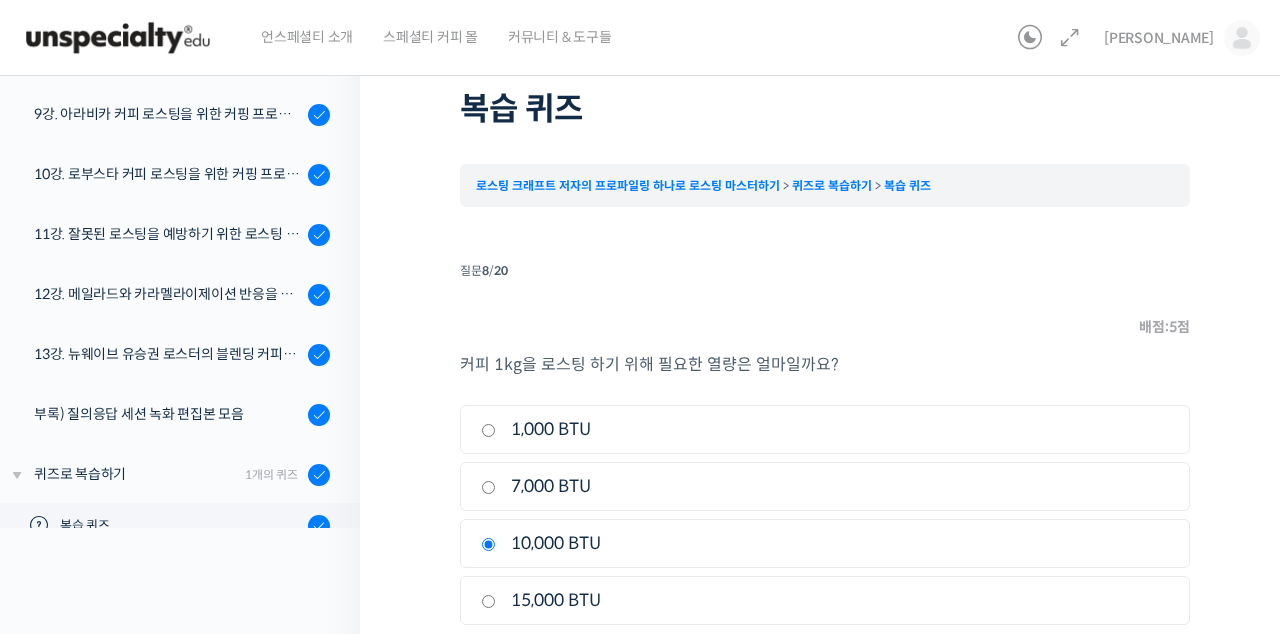 click on "다음" at bounding box center [1154, 669] 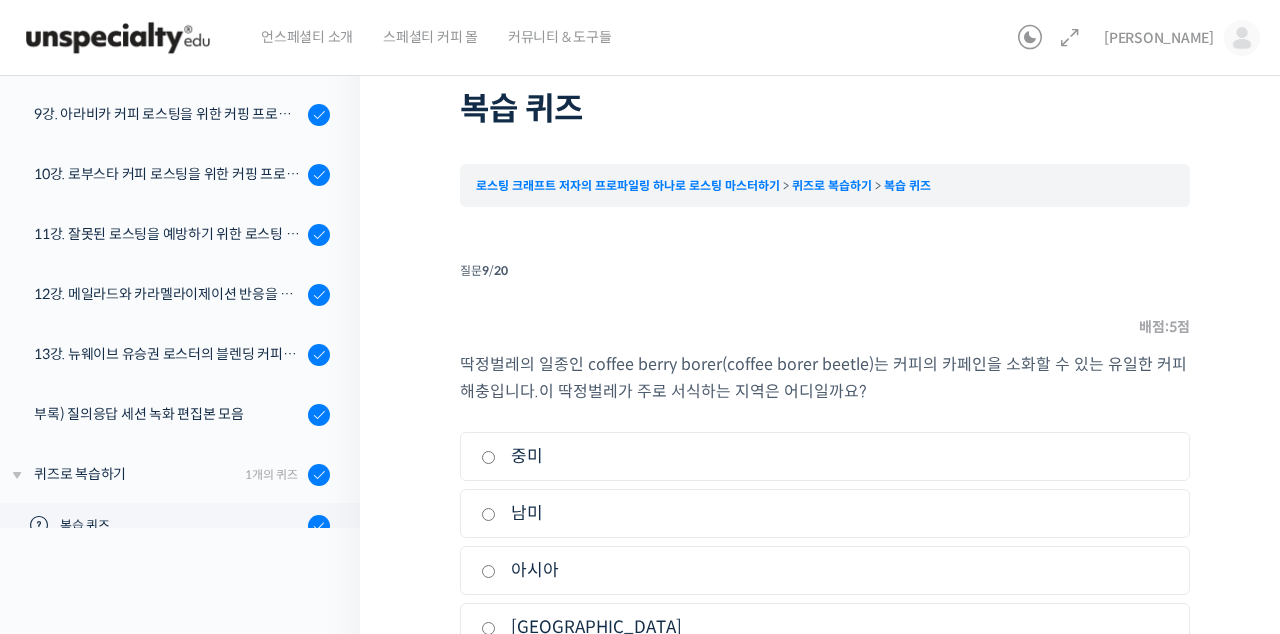 click on "아프리카" at bounding box center [488, 628] 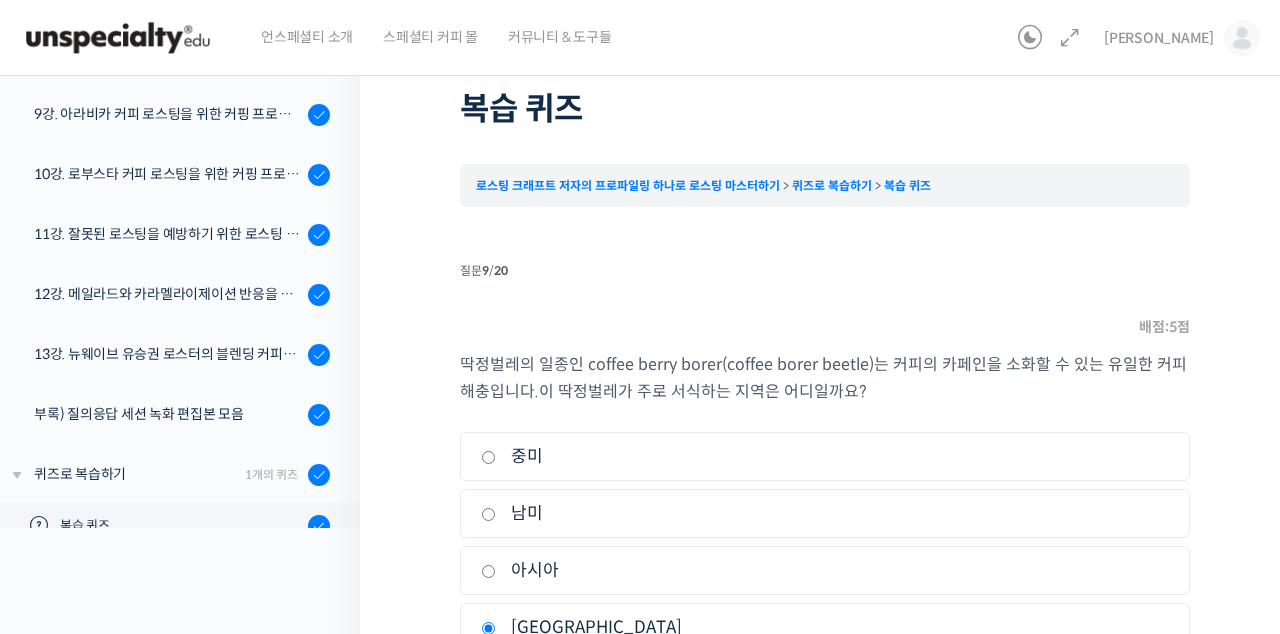 click on "다음" at bounding box center [1154, 696] 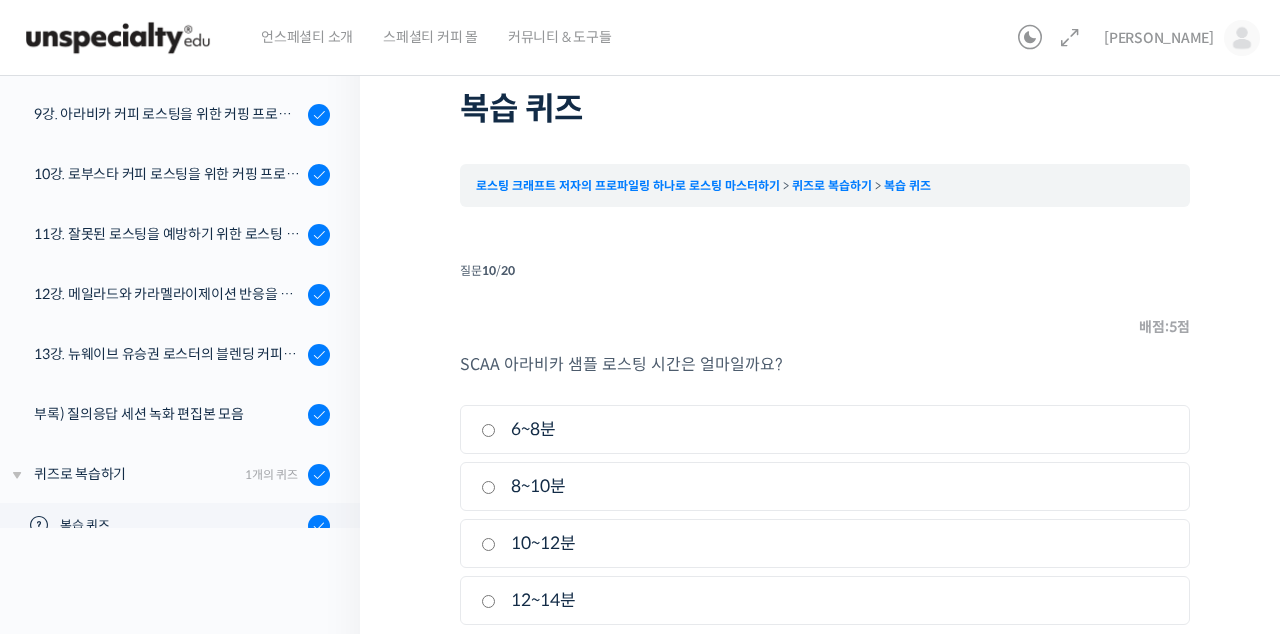 click on "6~8분" at bounding box center (488, 430) 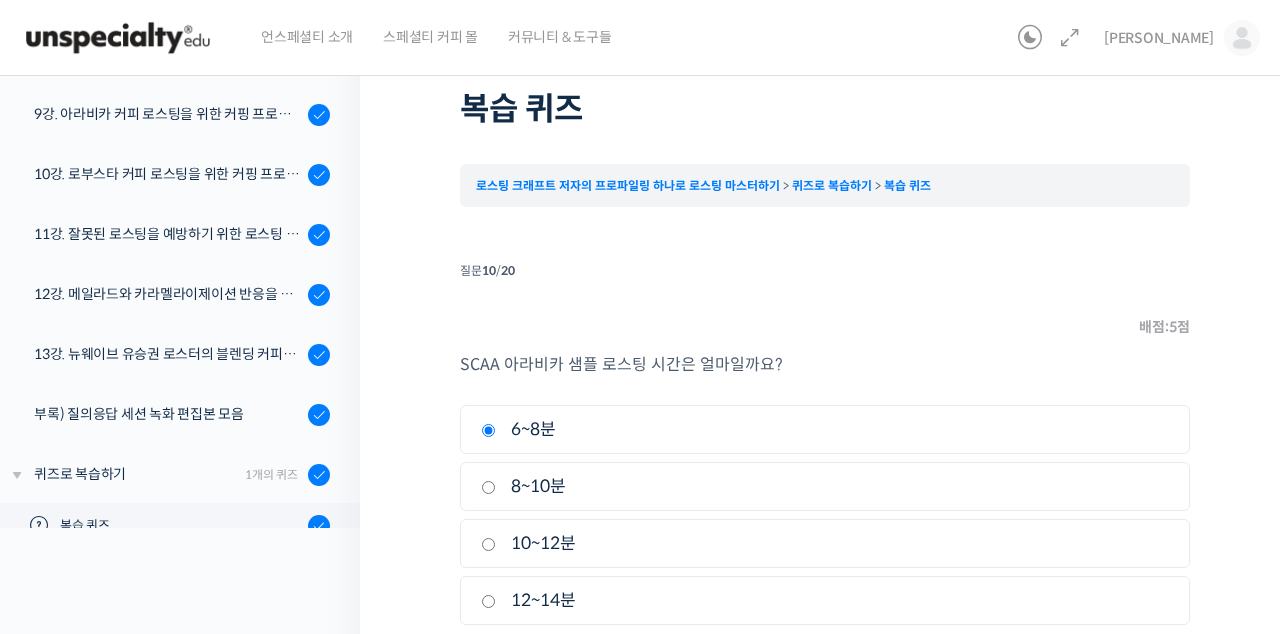 click on "퀴즈 1  / 1
←  이전 										 다음 →
복습 퀴즈
로스팅 크래프트 저자의 프로파일링 하나로 로스팅 마스터하기
퀴즈로 복습하기
복습 퀴즈
Time limit:  0
퀴즈 Summary
0  of 20 질문 completed 	 질문:
퀴즈 마치기
Information
퀴즈 마치기
퀴즈 시작하기
You have already completed the 퀴즈 before. Hence you can not start it again.
퀴즈 is loading…" at bounding box center (825, 365) 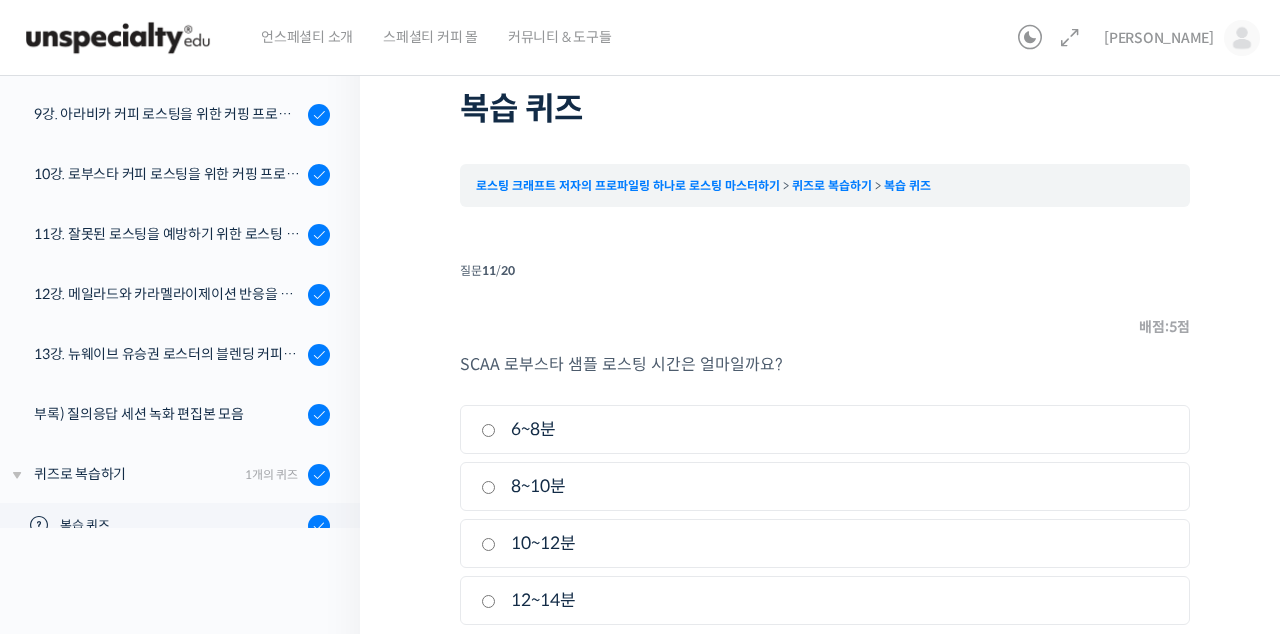 click on "8~10분" at bounding box center (488, 487) 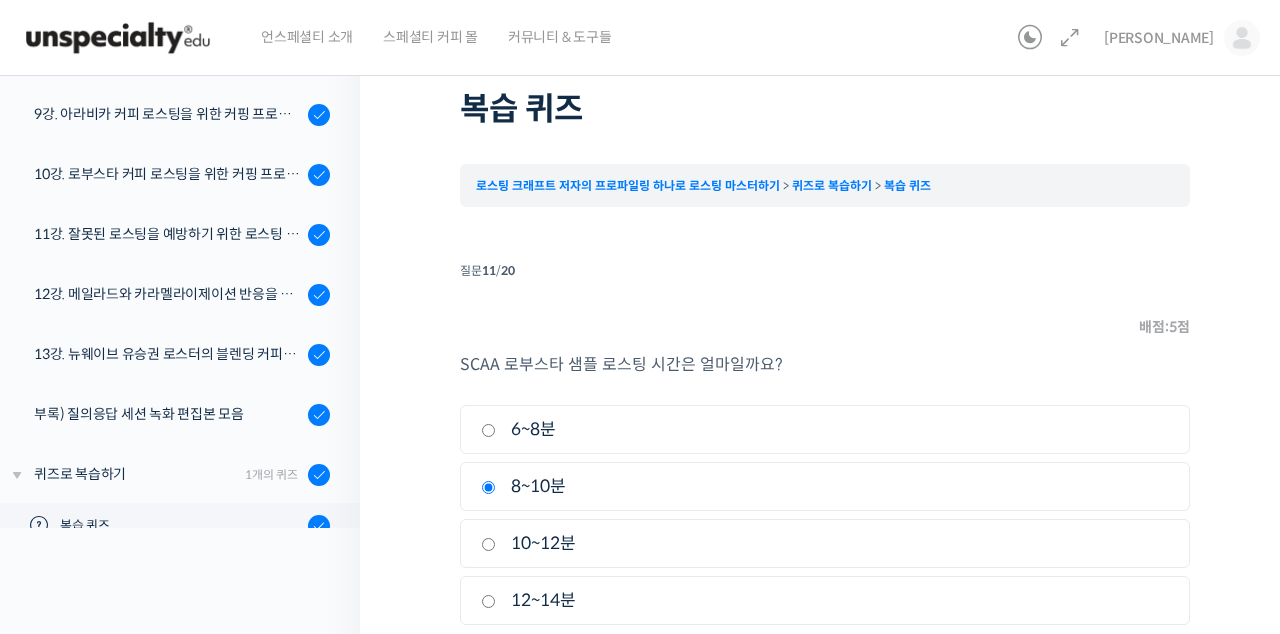 click on "다음" at bounding box center [1154, 669] 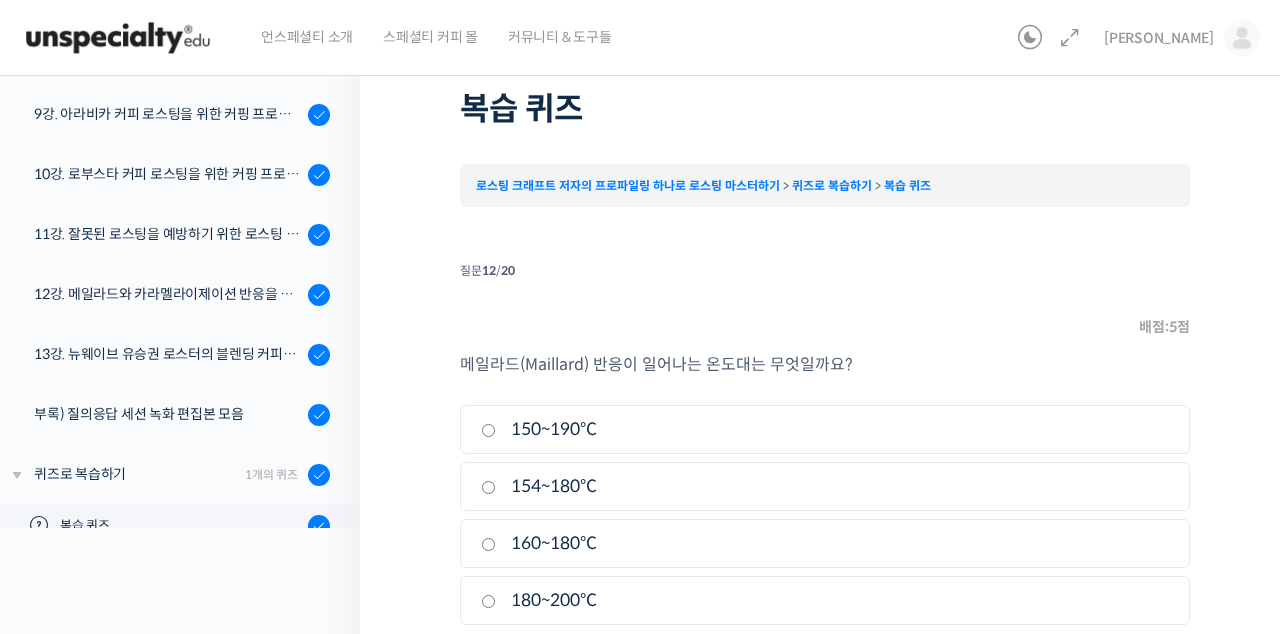 click on "150~190℃" at bounding box center [488, 430] 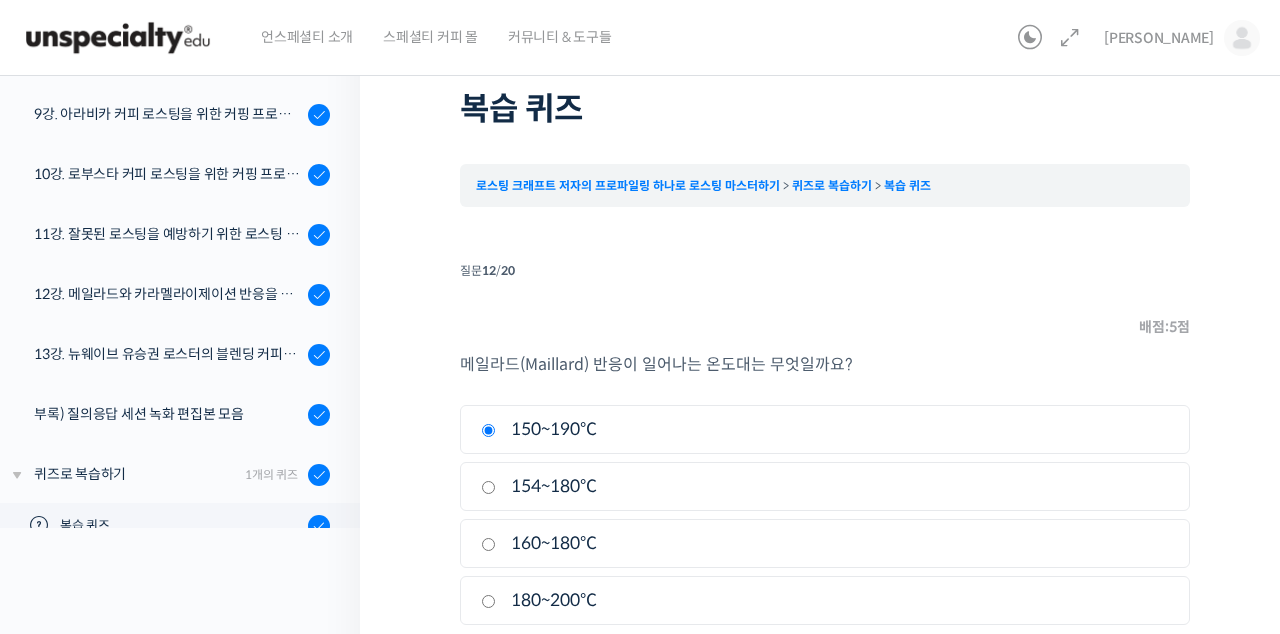 click on "다음" at bounding box center (1154, 669) 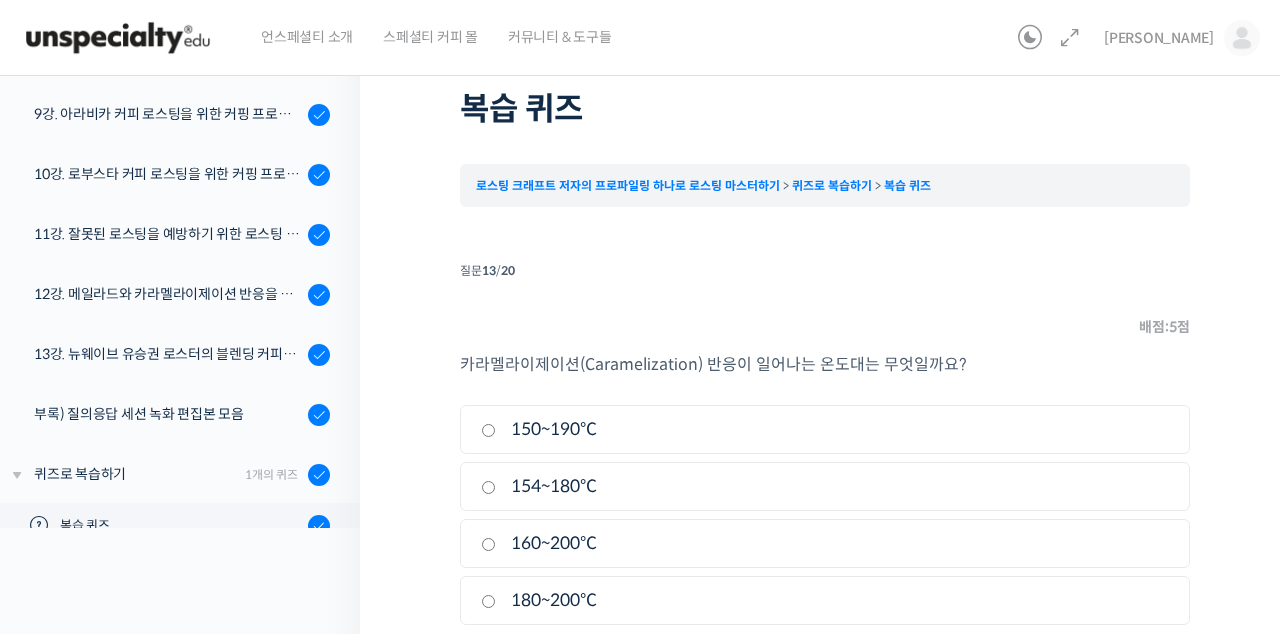 click on "160~200℃" at bounding box center (825, 543) 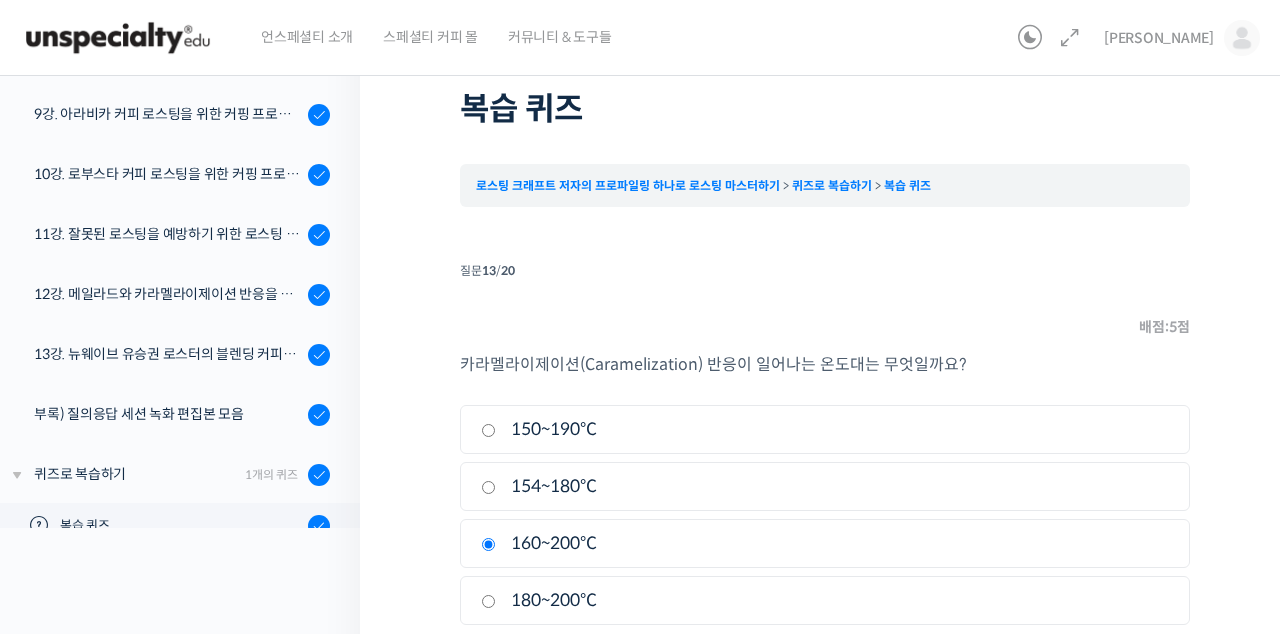 click on "다음" at bounding box center [1154, 669] 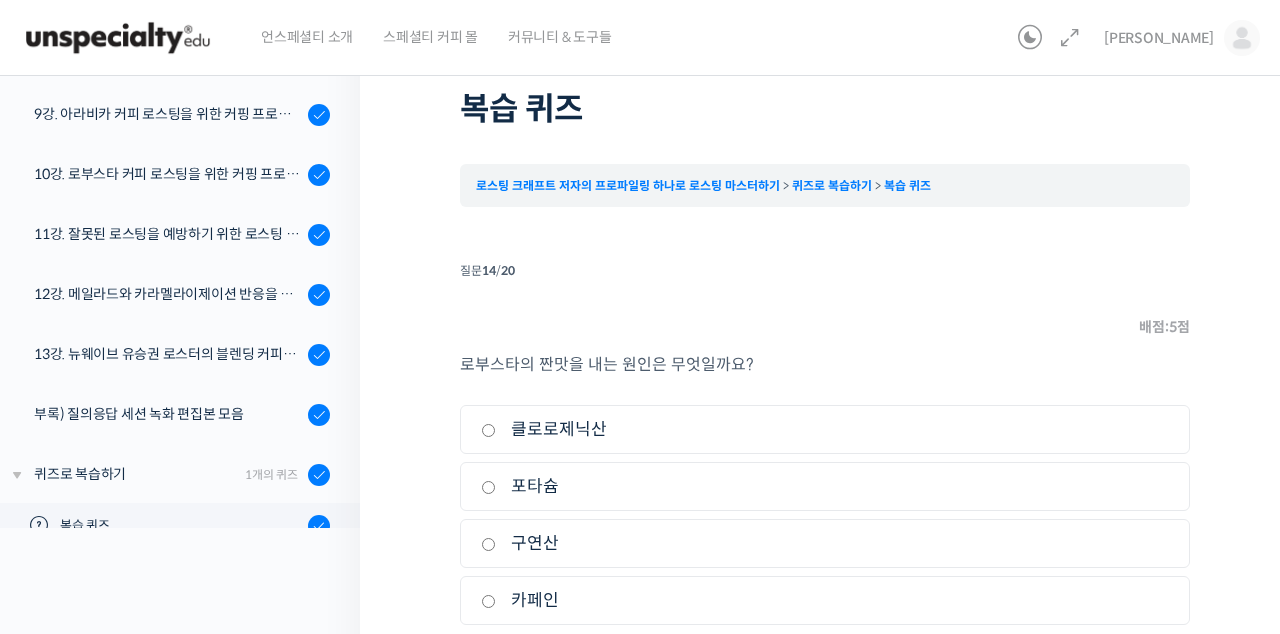 click on "클로로제닉산" at bounding box center [825, 429] 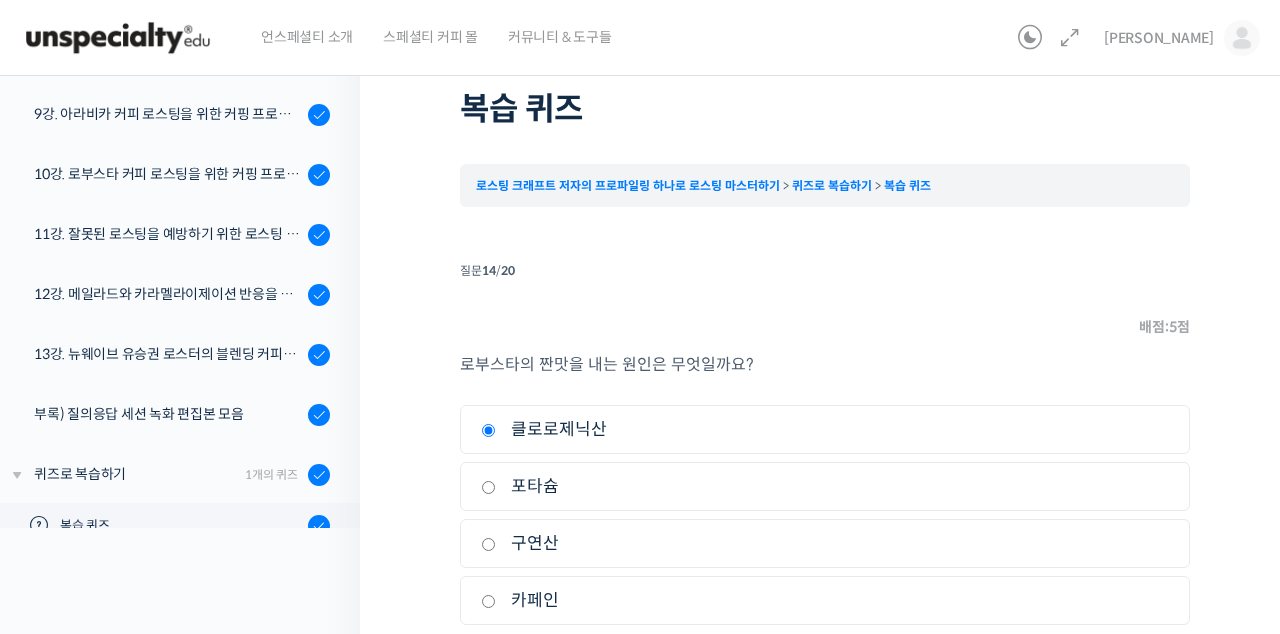 click on "다음" at bounding box center [1154, 669] 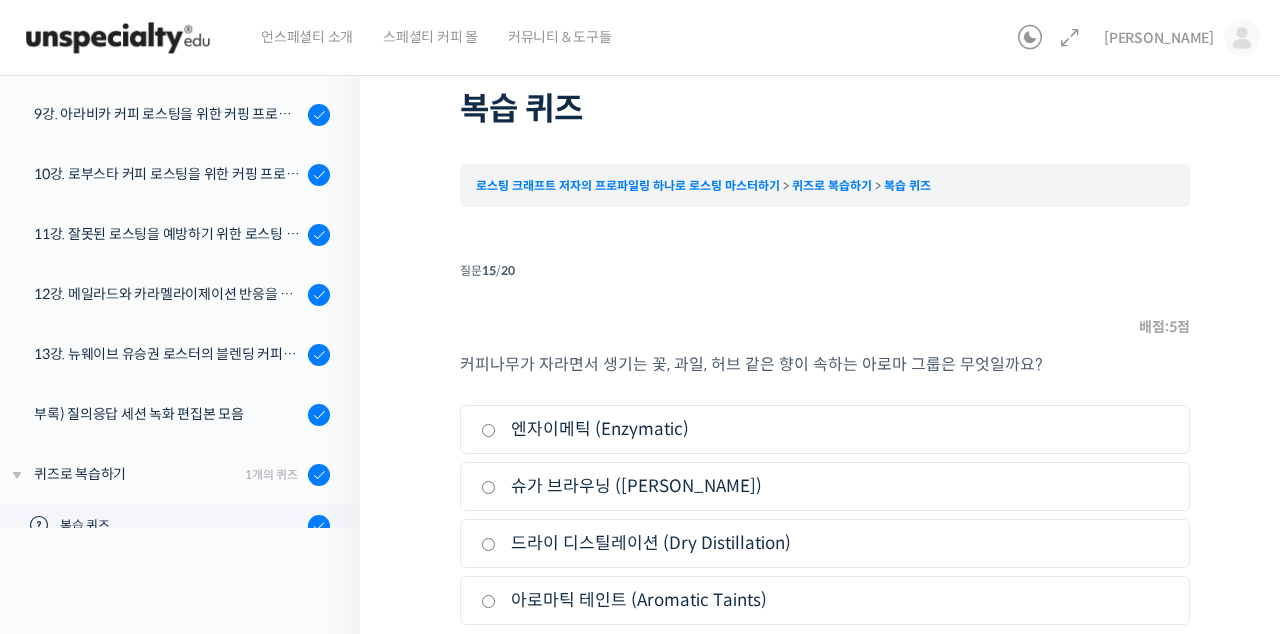click on "엔자이메틱 (Enzymatic)" at bounding box center [488, 430] 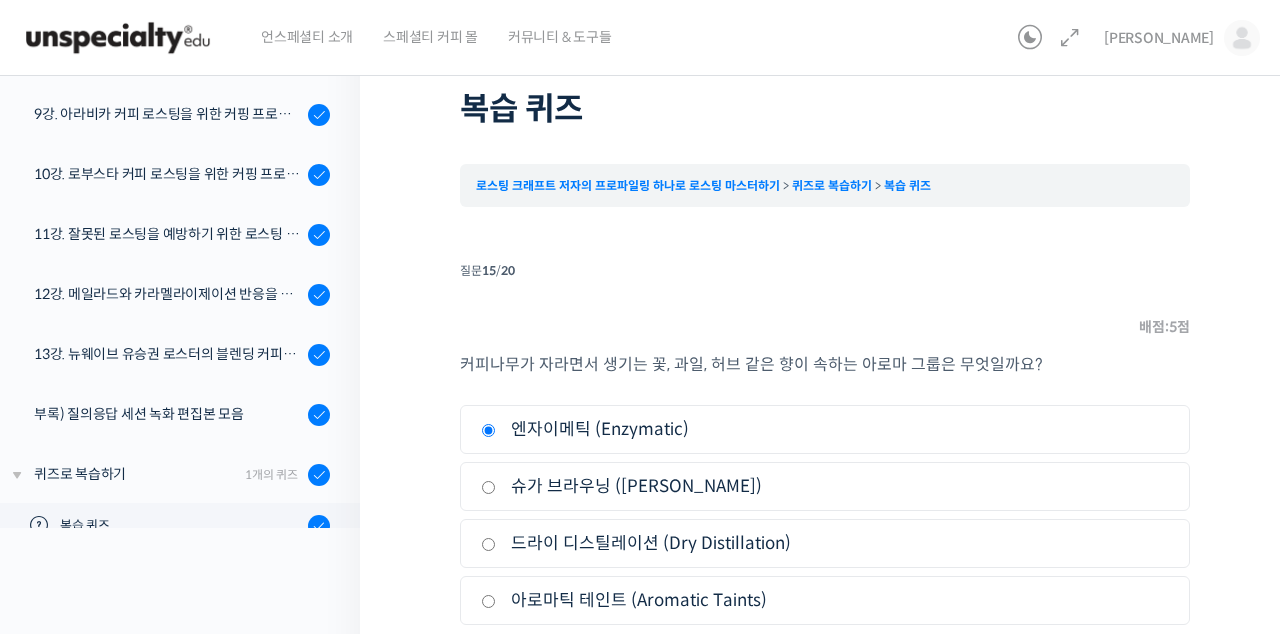 click on "다음" at bounding box center [1154, 669] 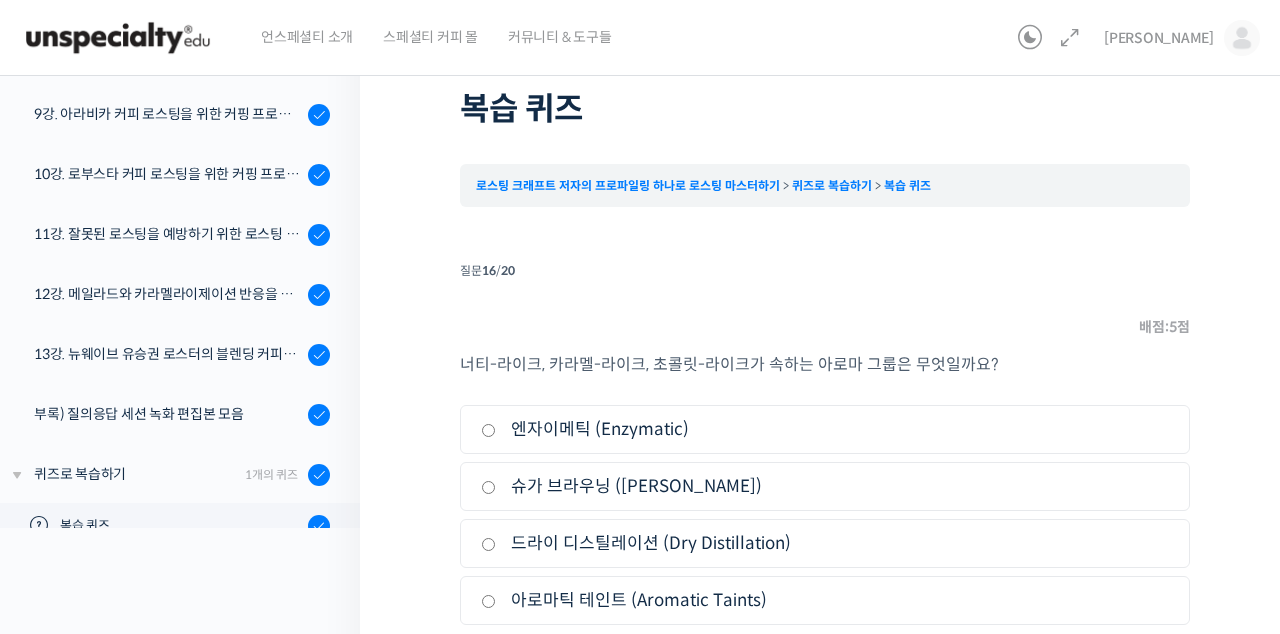 click on "슈가 브라우닝 (Sugar Browning)" at bounding box center (488, 487) 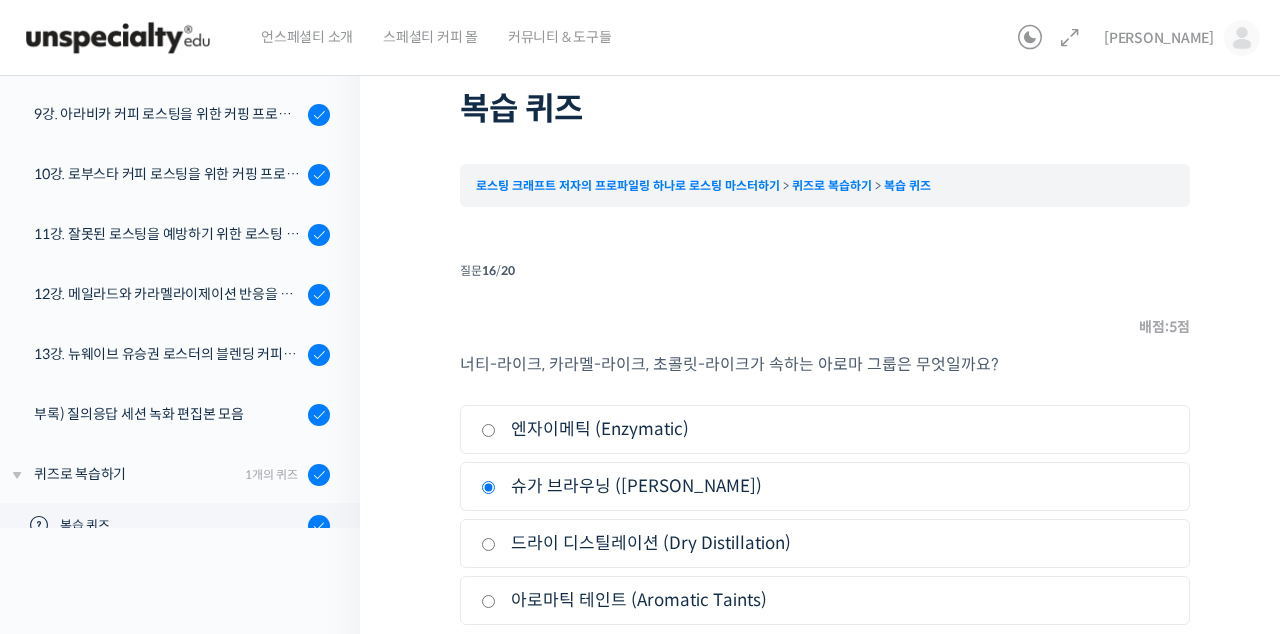click on "다음" at bounding box center (1154, 669) 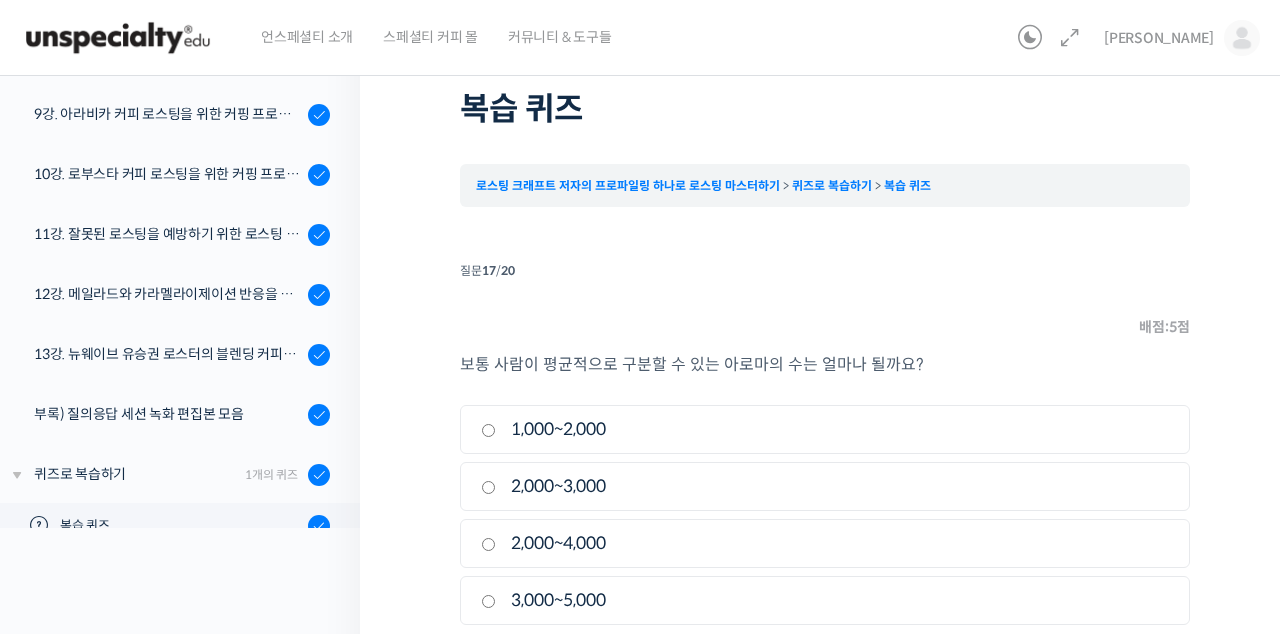 click on "1,000~2,000" at bounding box center [488, 430] 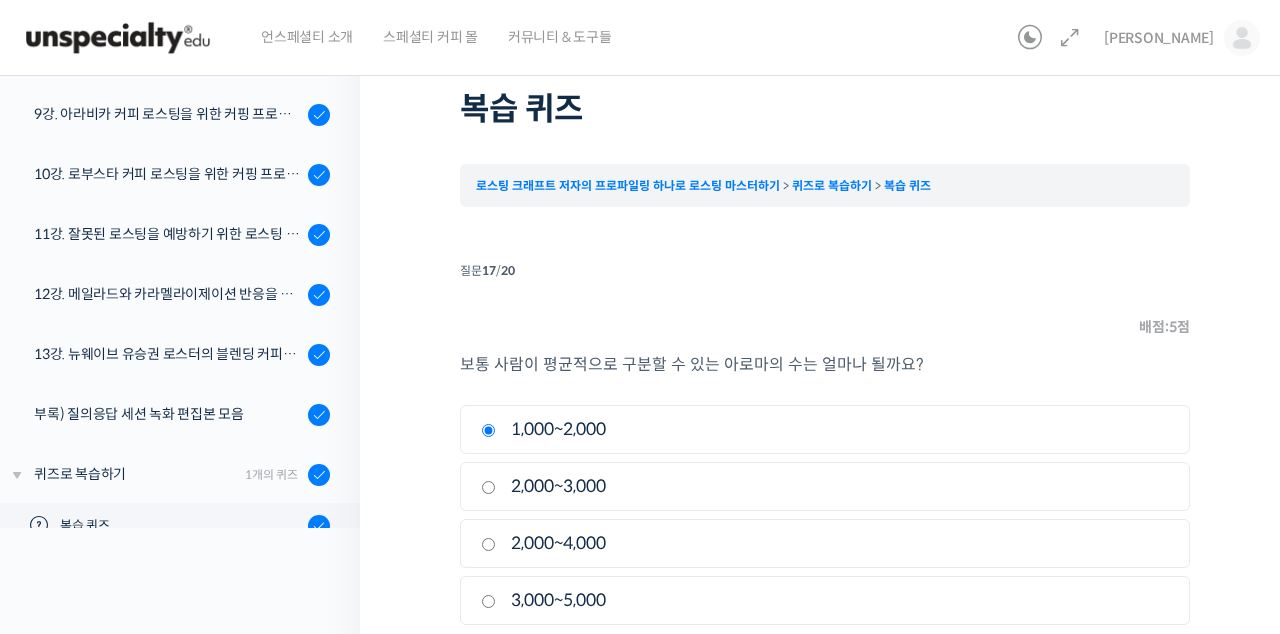 click on "다음" at bounding box center (1154, 669) 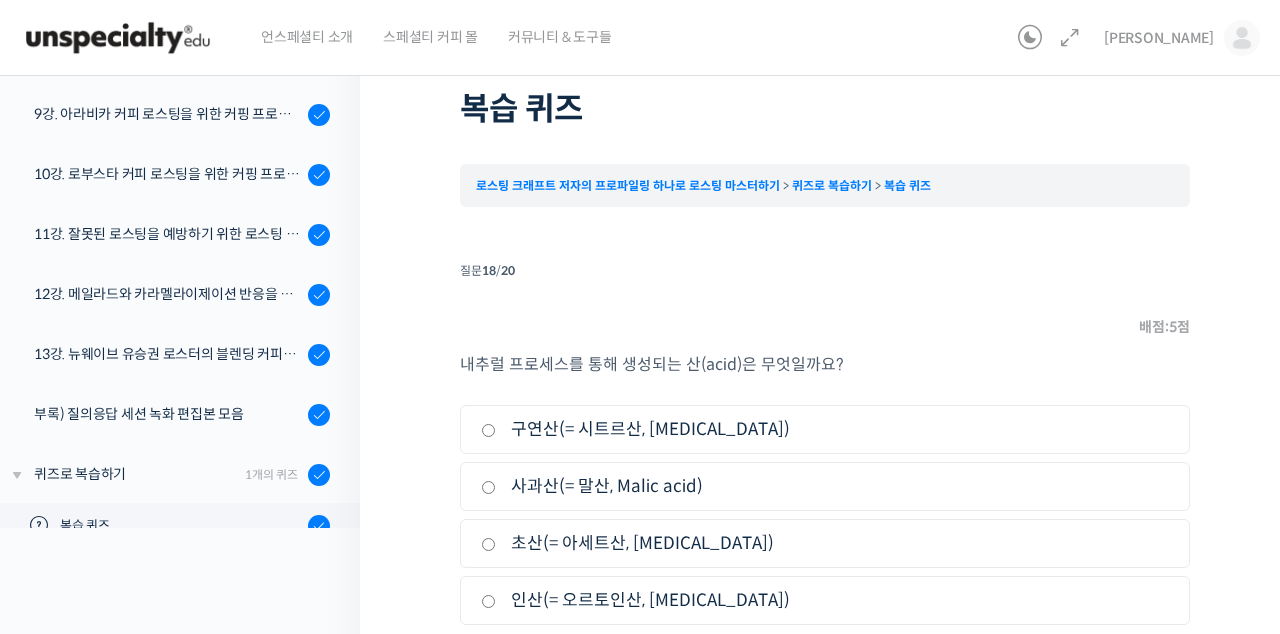 click on "사과산(= 말산, Malic acid)" at bounding box center [825, 486] 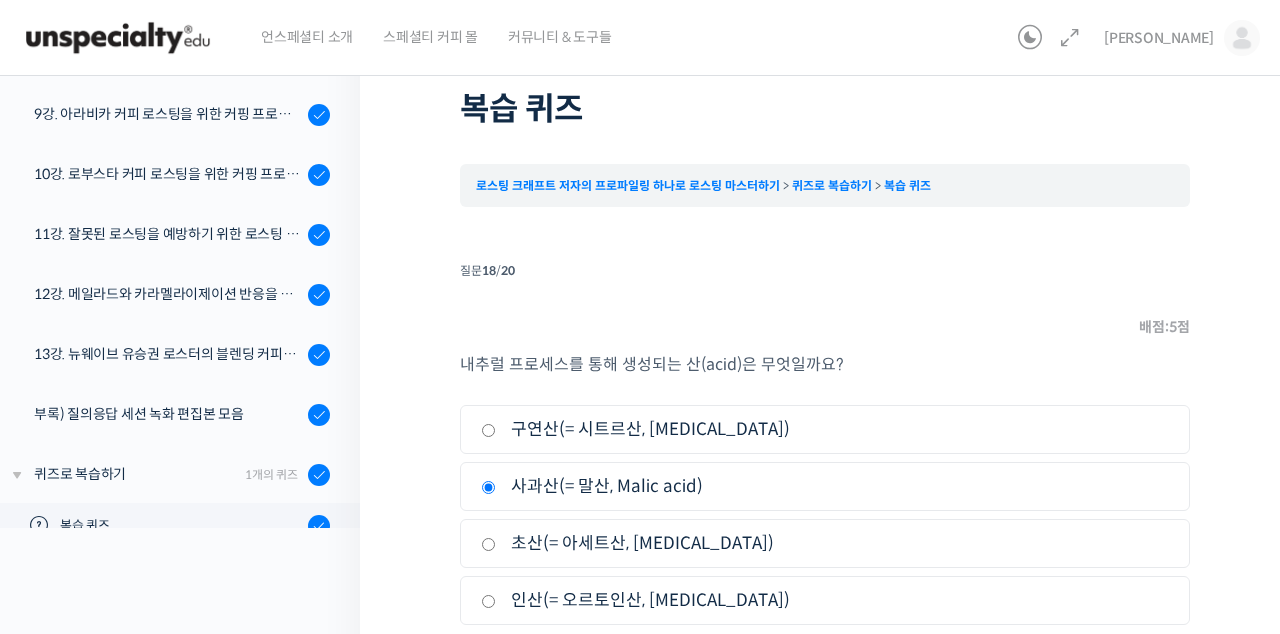 click on "다음" at bounding box center (1154, 669) 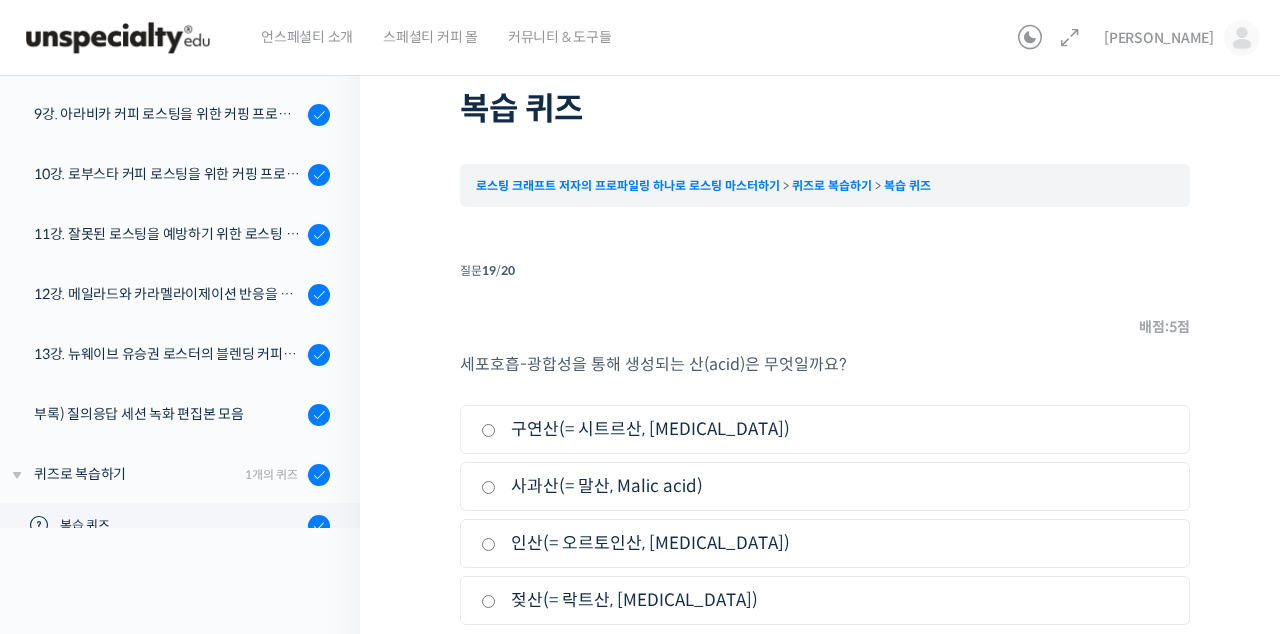 click on "인산(= 오르토인산, Phosphoric acid)" at bounding box center (488, 544) 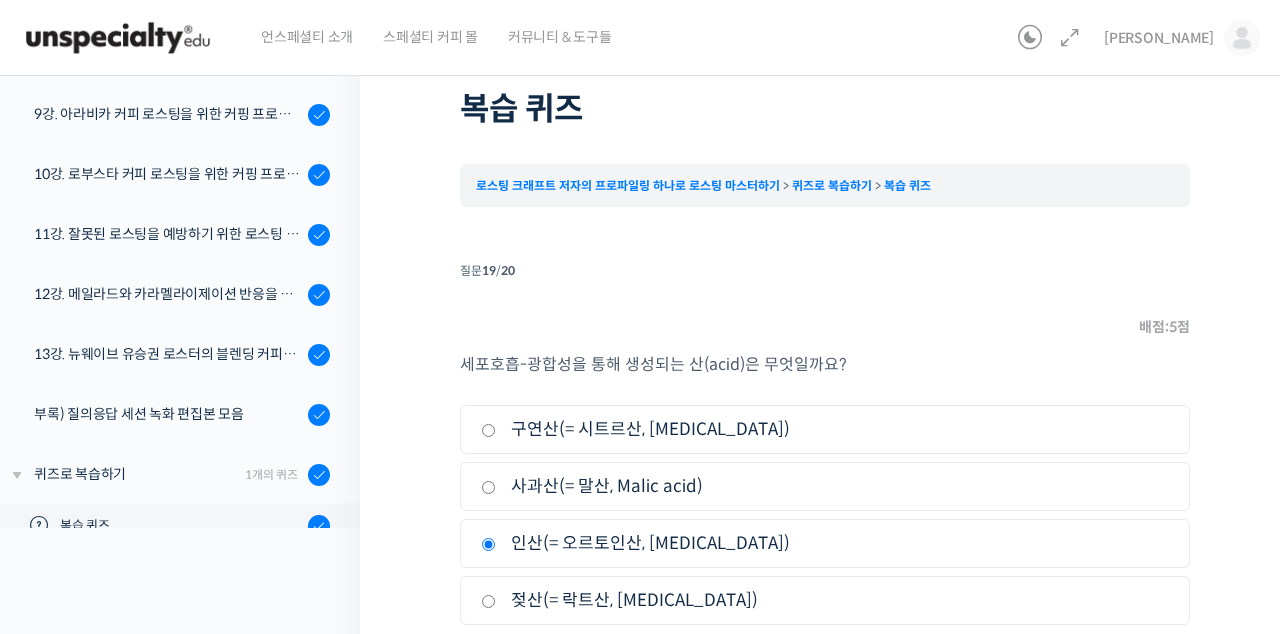 click on "다음" at bounding box center [1154, 669] 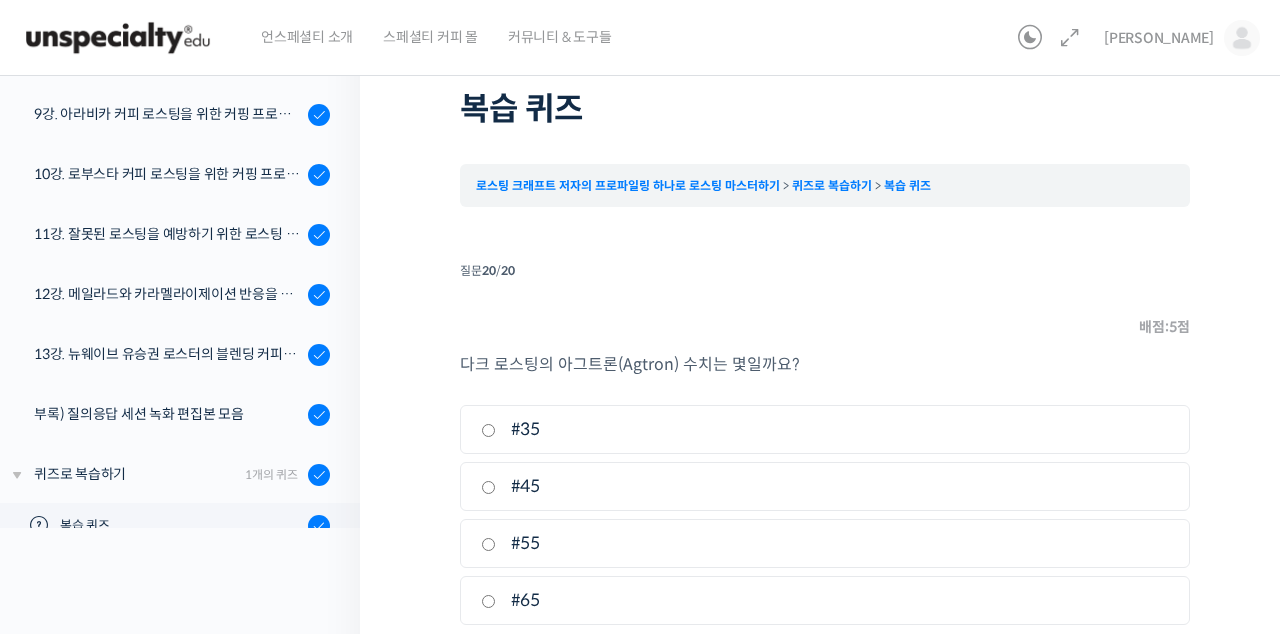 click on "#65" at bounding box center [488, 601] 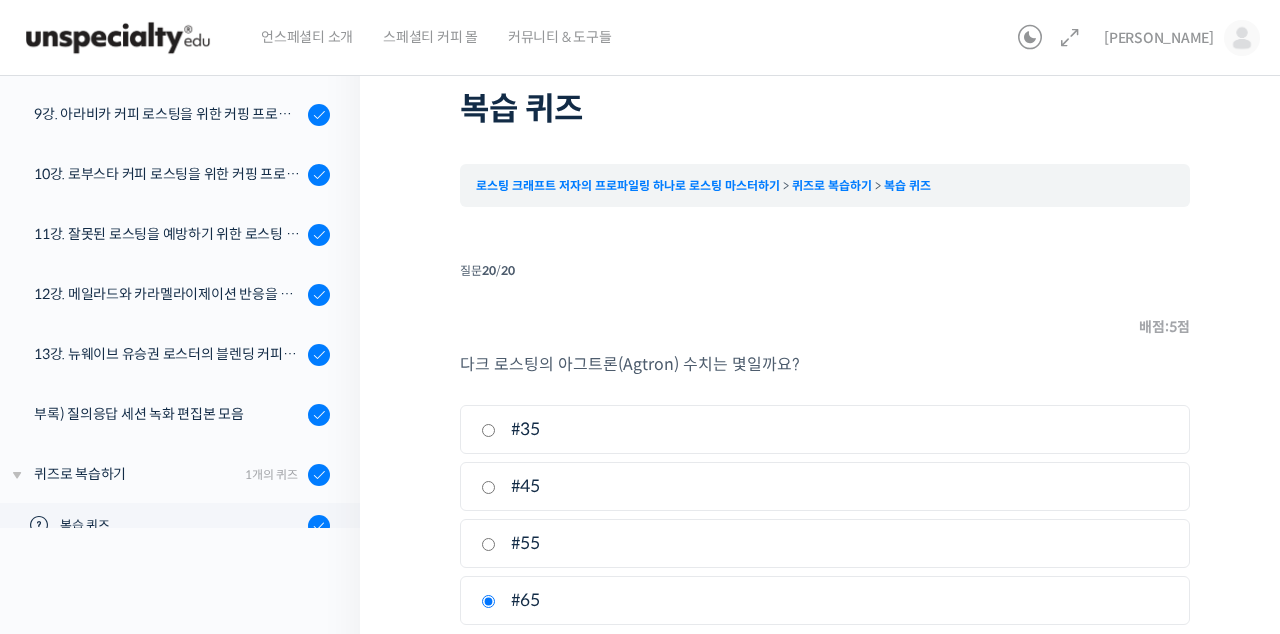 click on "퀴즈 마치기" at bounding box center (1136, 669) 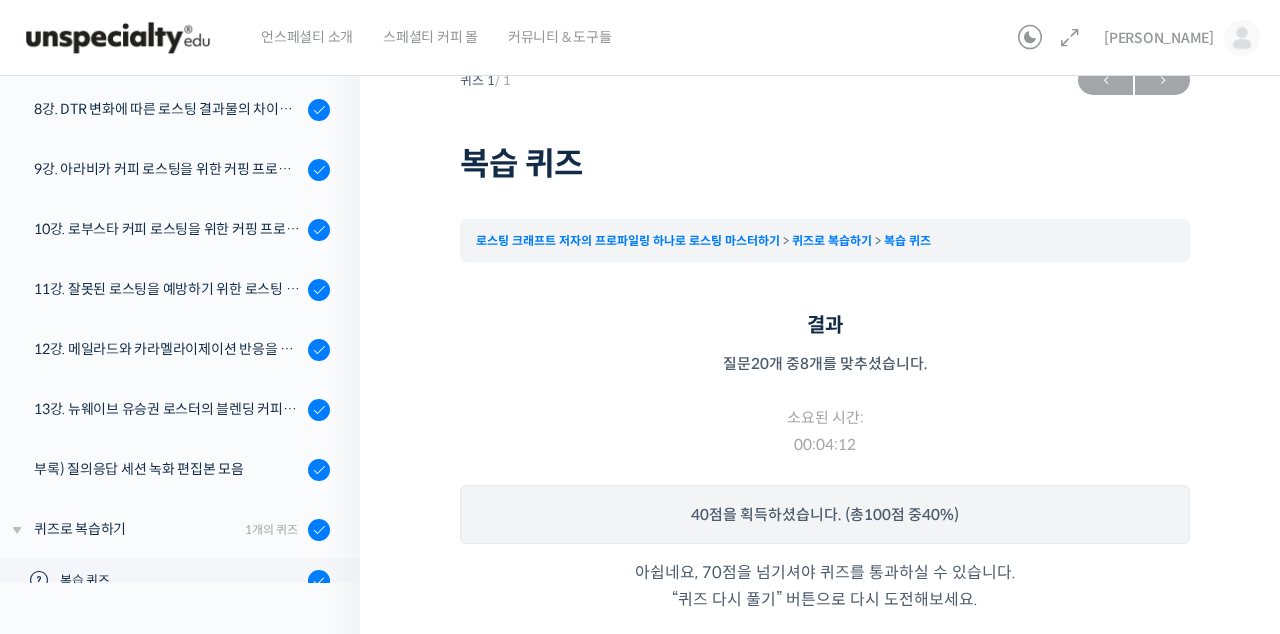 scroll, scrollTop: 52, scrollLeft: 0, axis: vertical 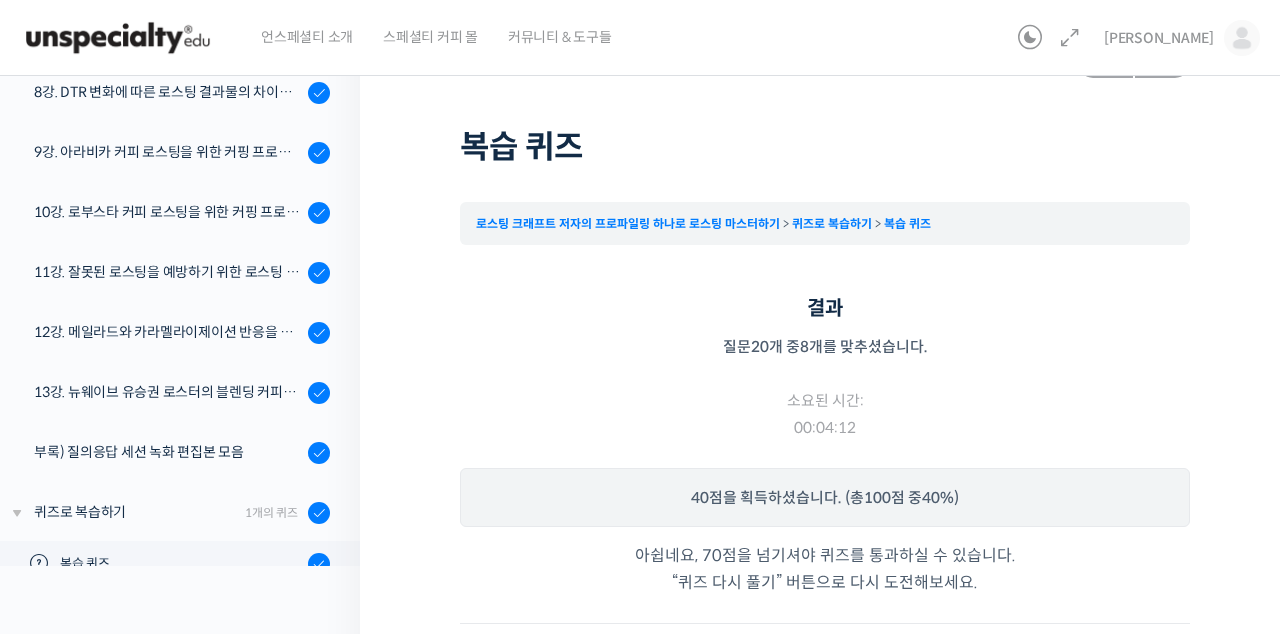 click on "오답 확인하기" at bounding box center [735, 671] 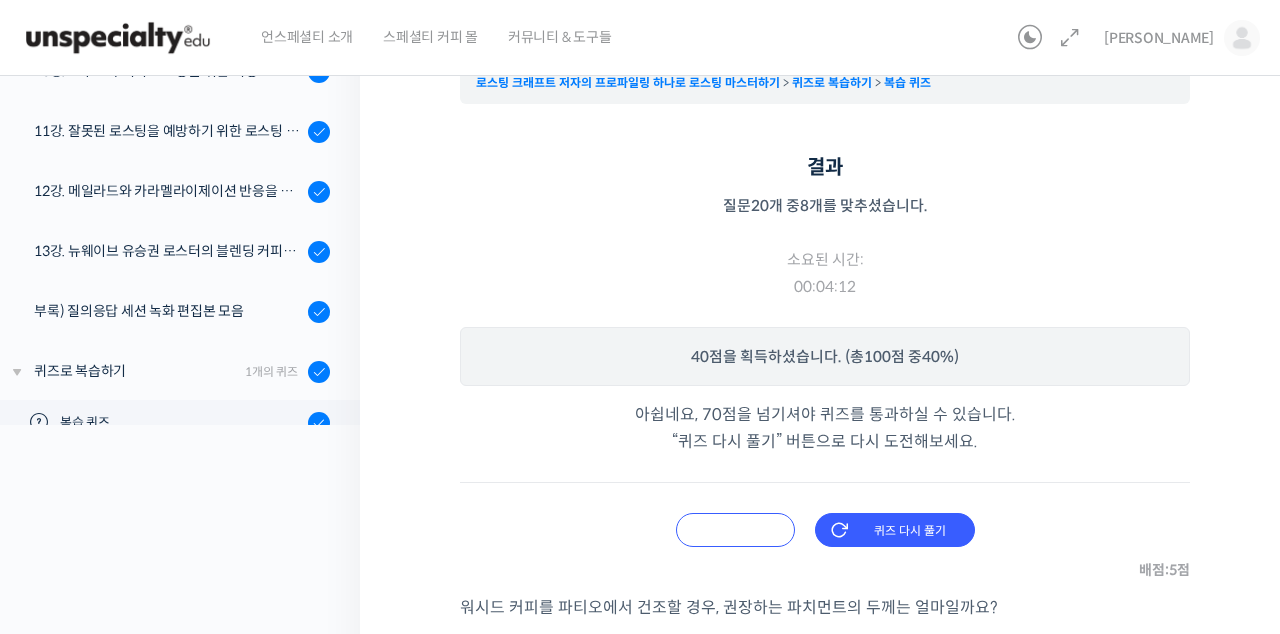 scroll, scrollTop: 198, scrollLeft: 0, axis: vertical 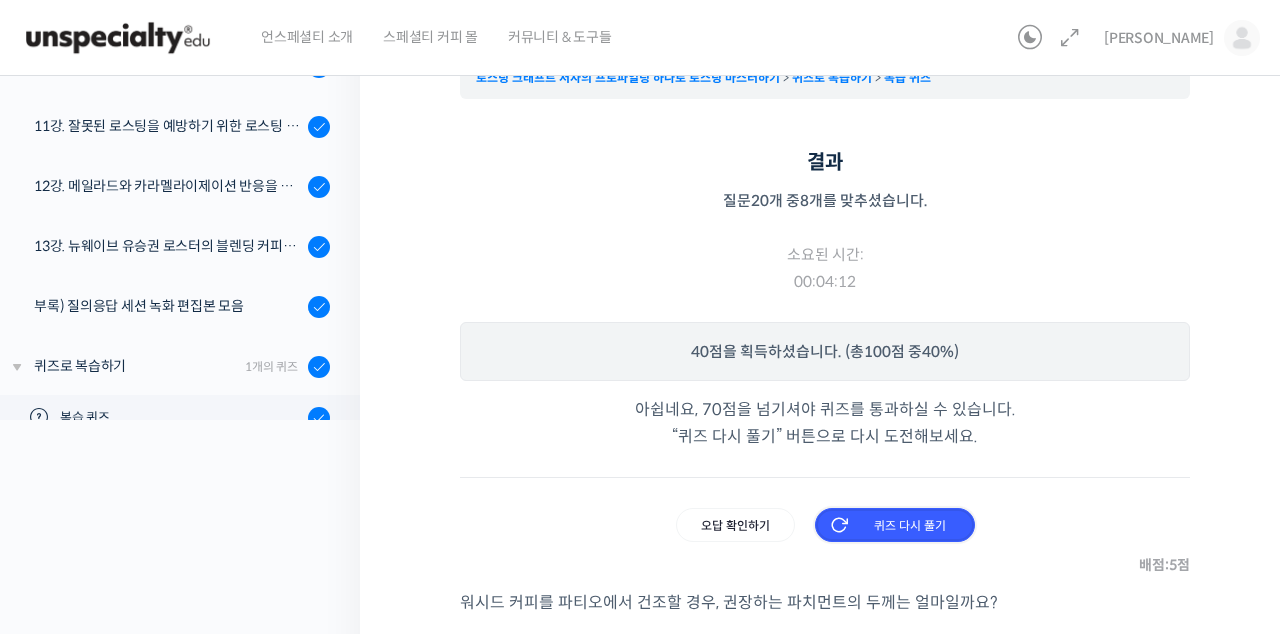 click on "퀴즈 다시 풀기" at bounding box center [895, 525] 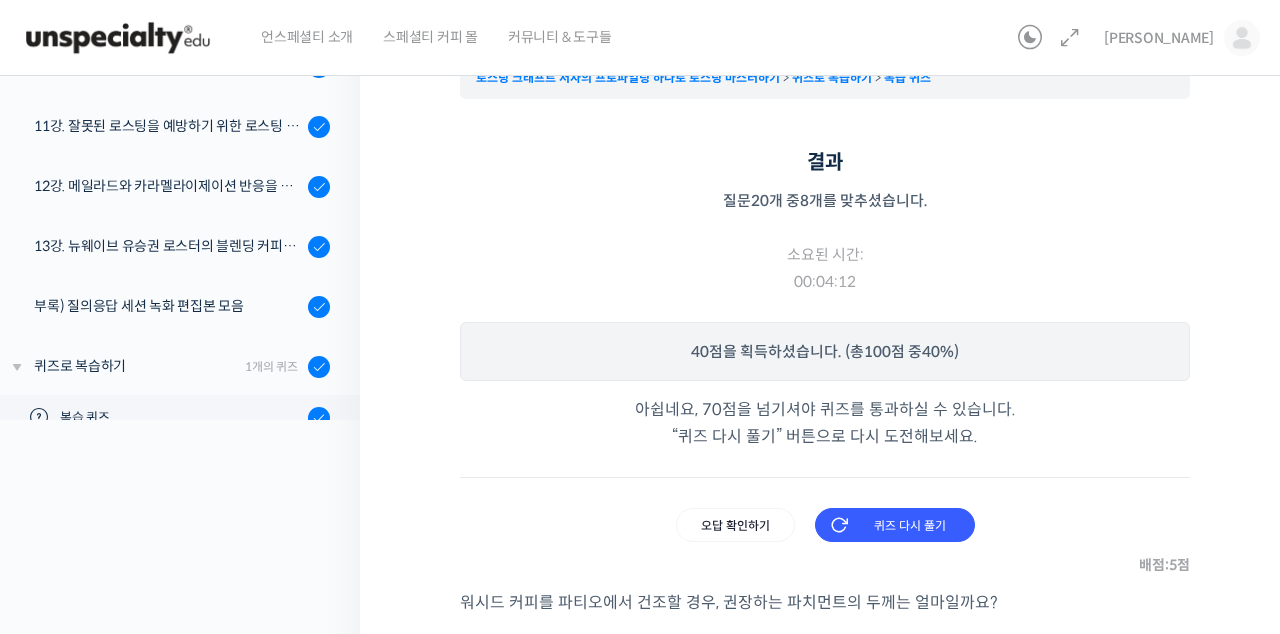 scroll, scrollTop: 0, scrollLeft: 0, axis: both 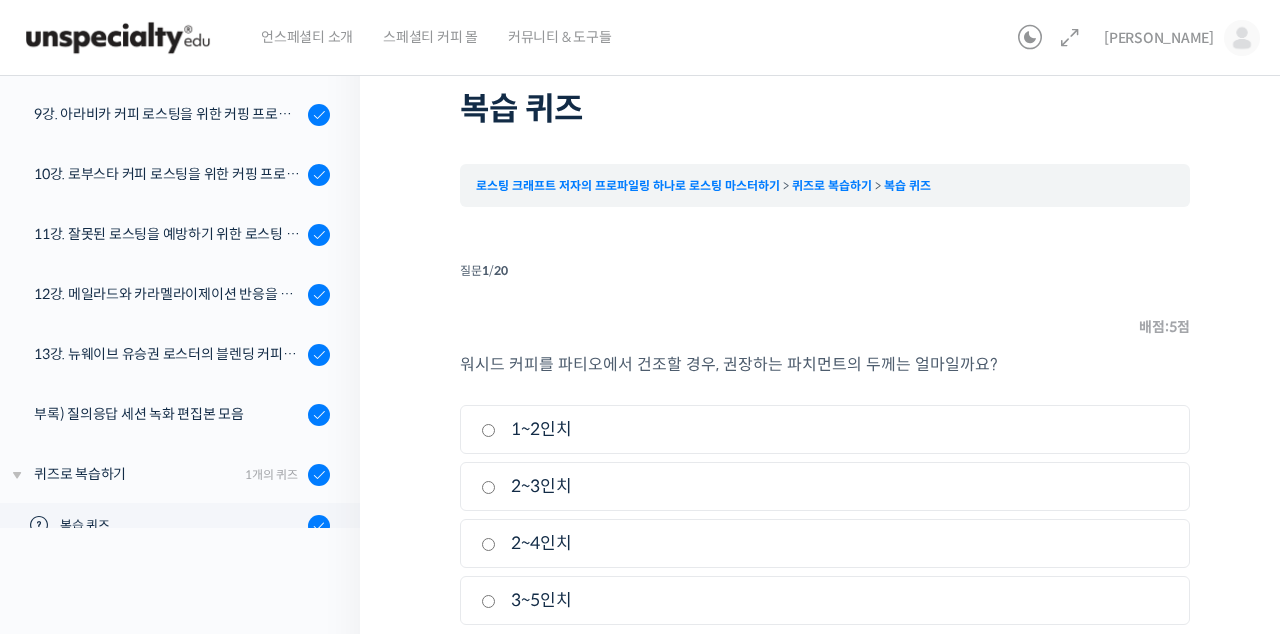 click on "2~4인치" at bounding box center (825, 543) 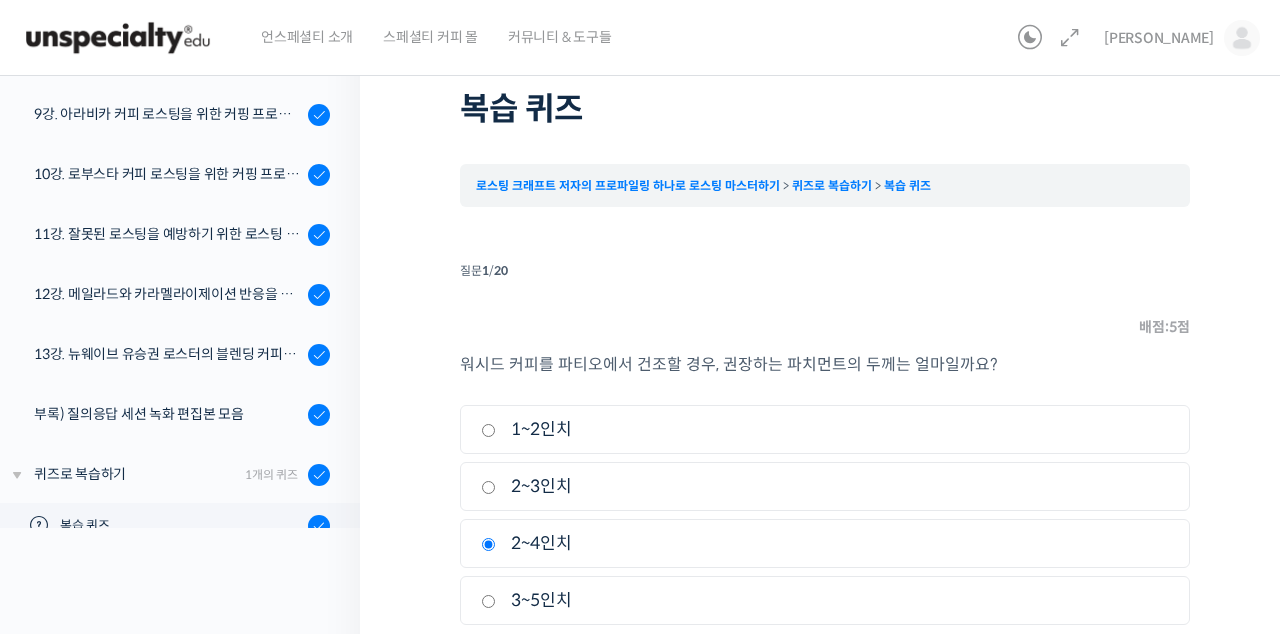 click on "다음" at bounding box center [1154, 669] 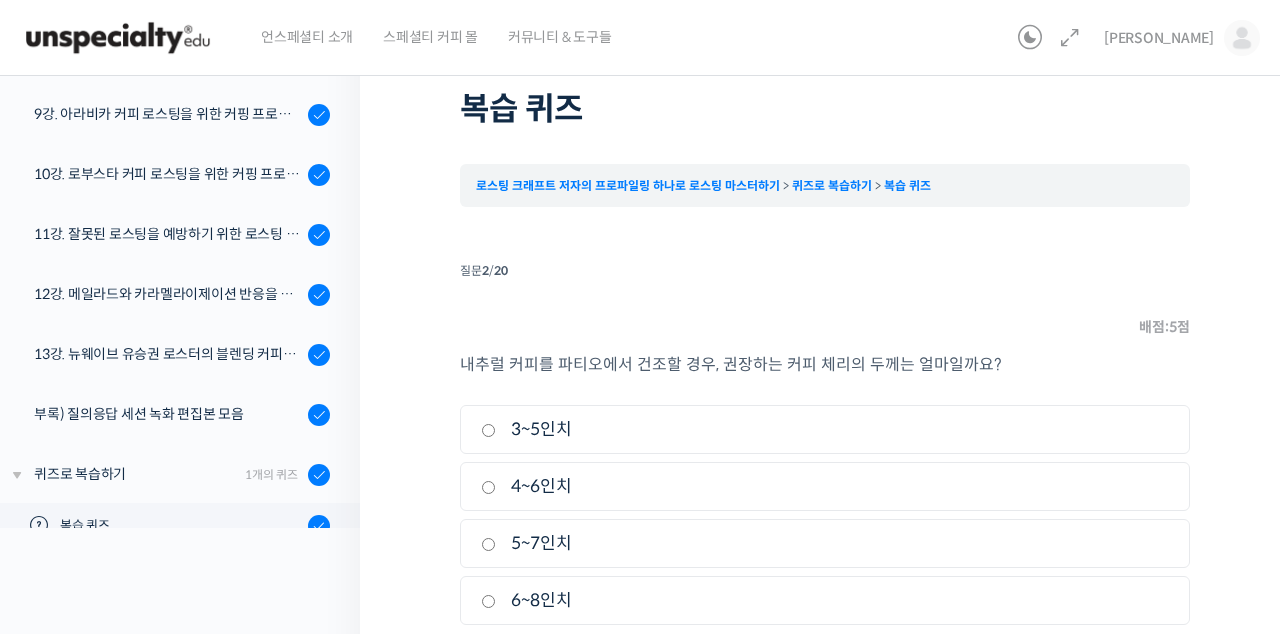 click on "5~7인치" at bounding box center (825, 543) 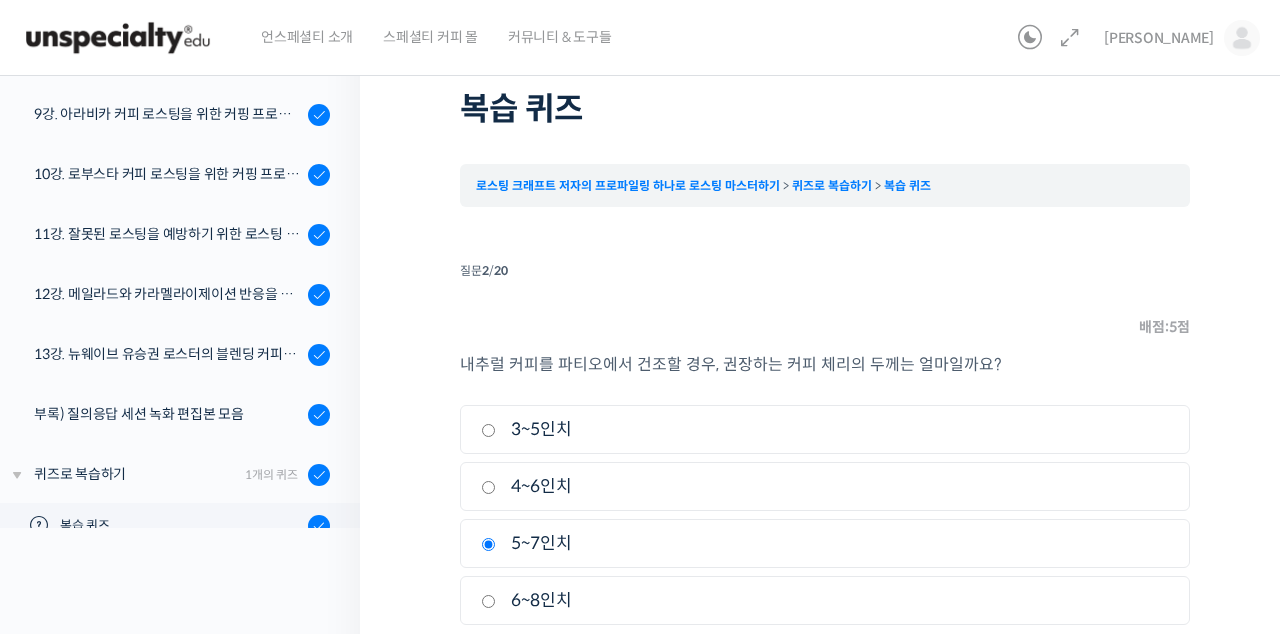 click on "다음" at bounding box center (1154, 669) 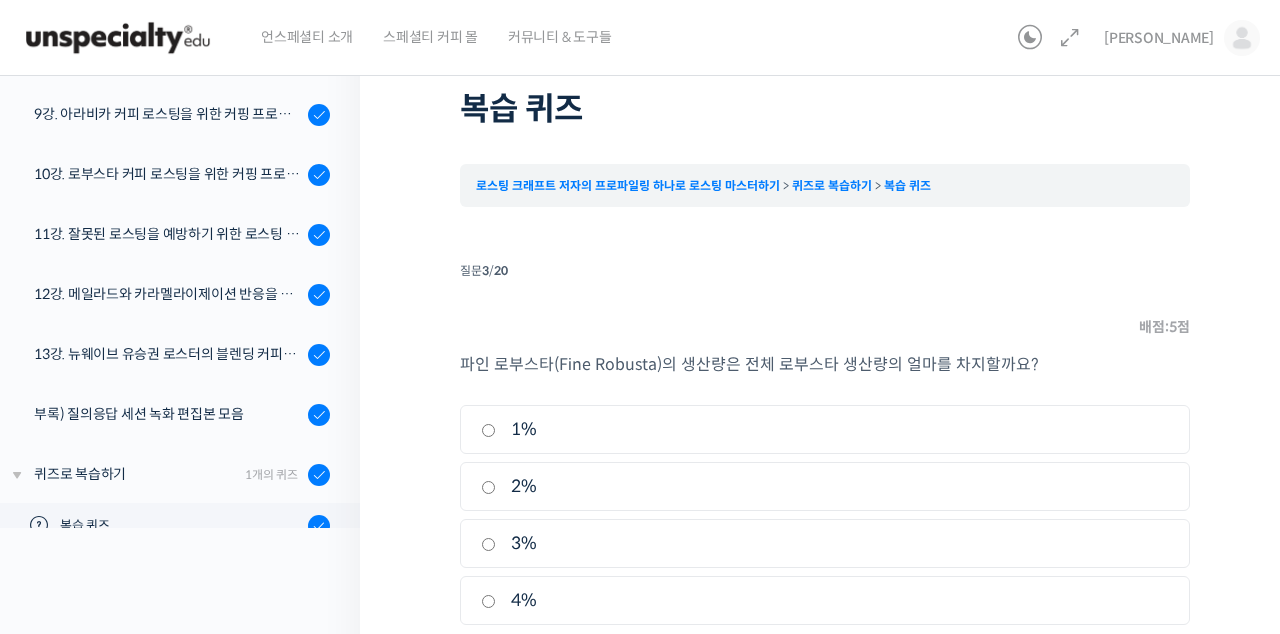 click on "2%" at bounding box center (825, 486) 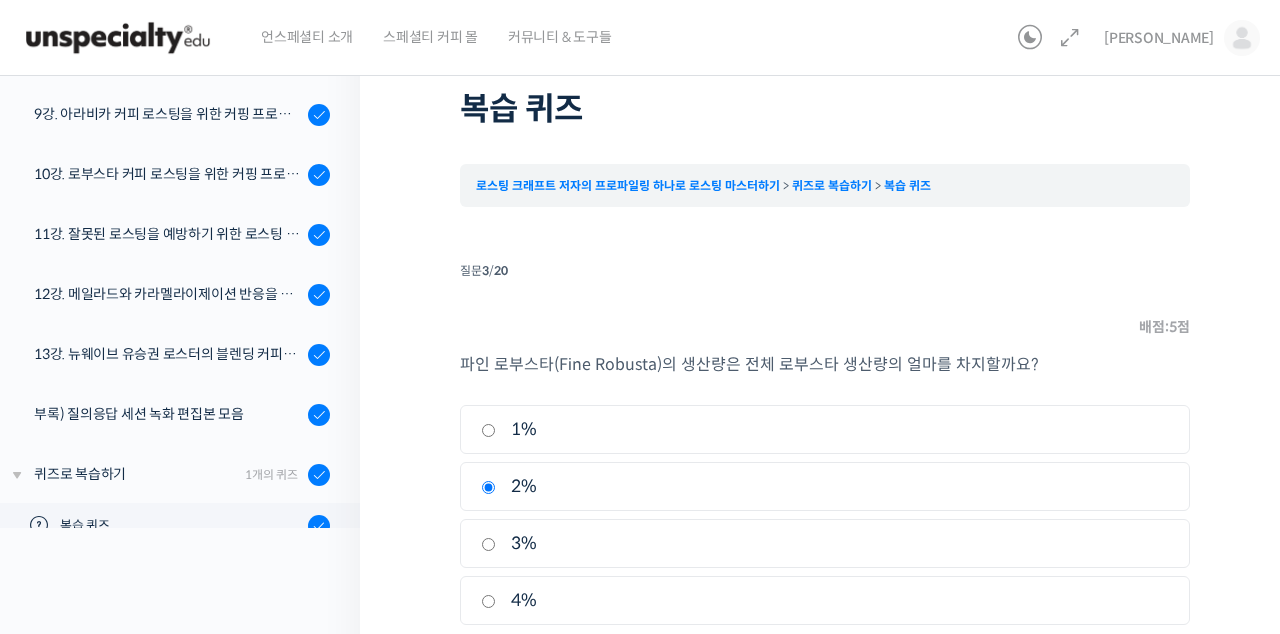 click on "다음" at bounding box center (1154, 669) 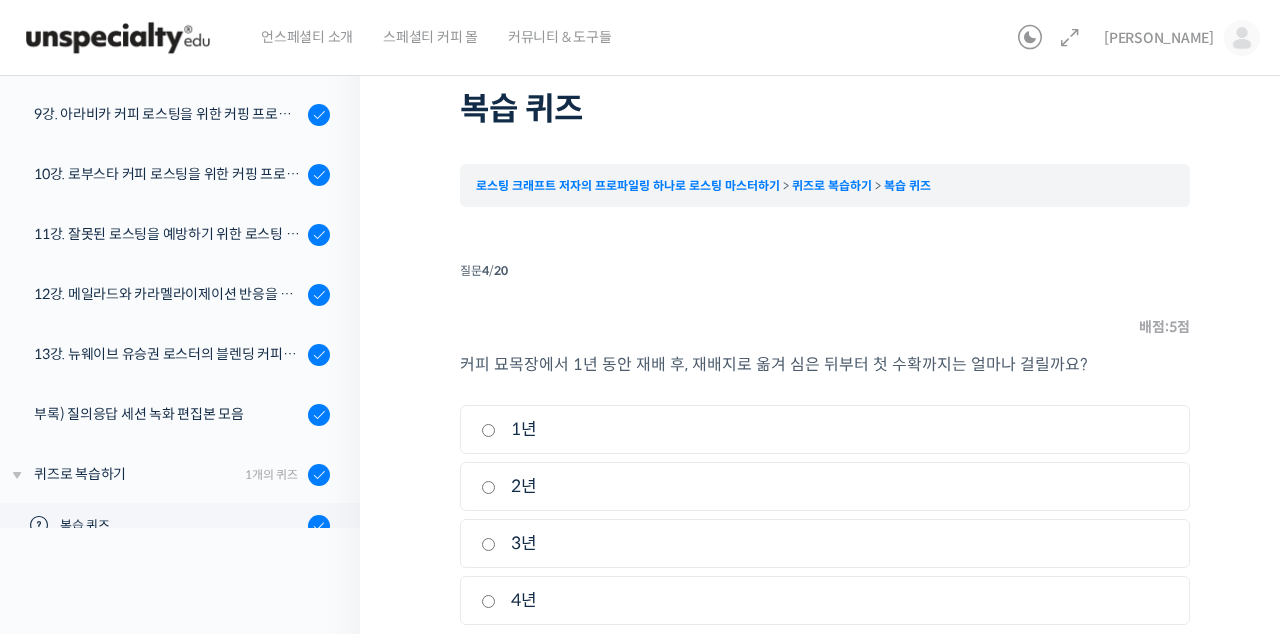 click on "3년" at bounding box center [825, 543] 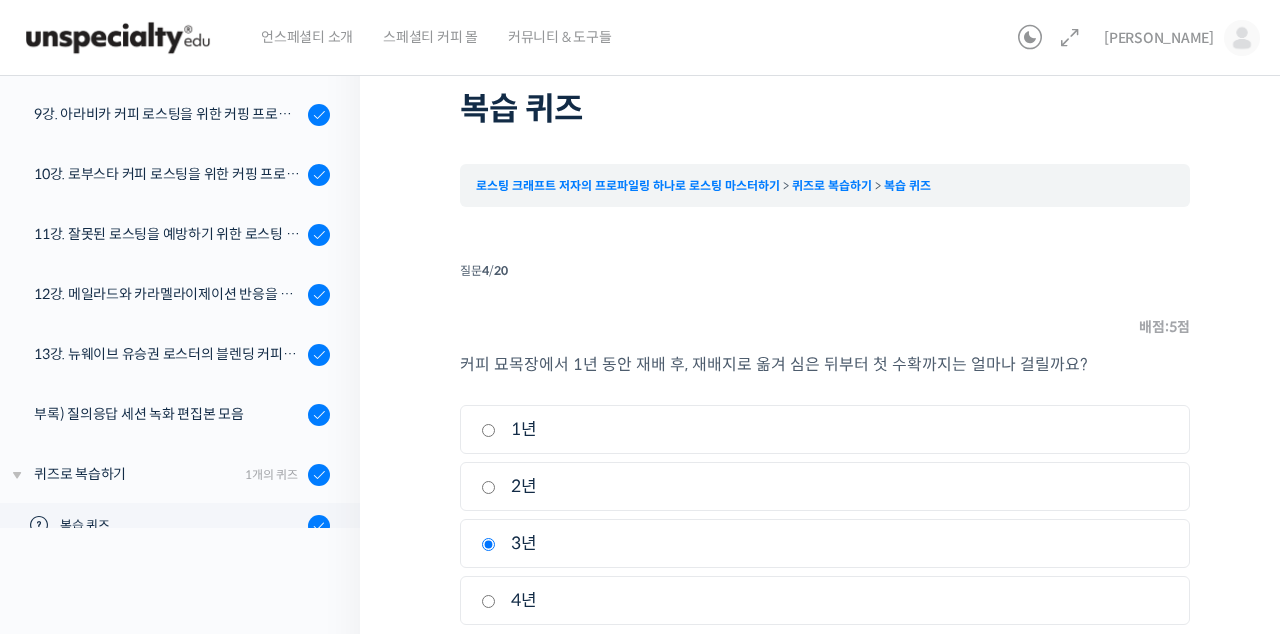 click on "다음" at bounding box center [1154, 669] 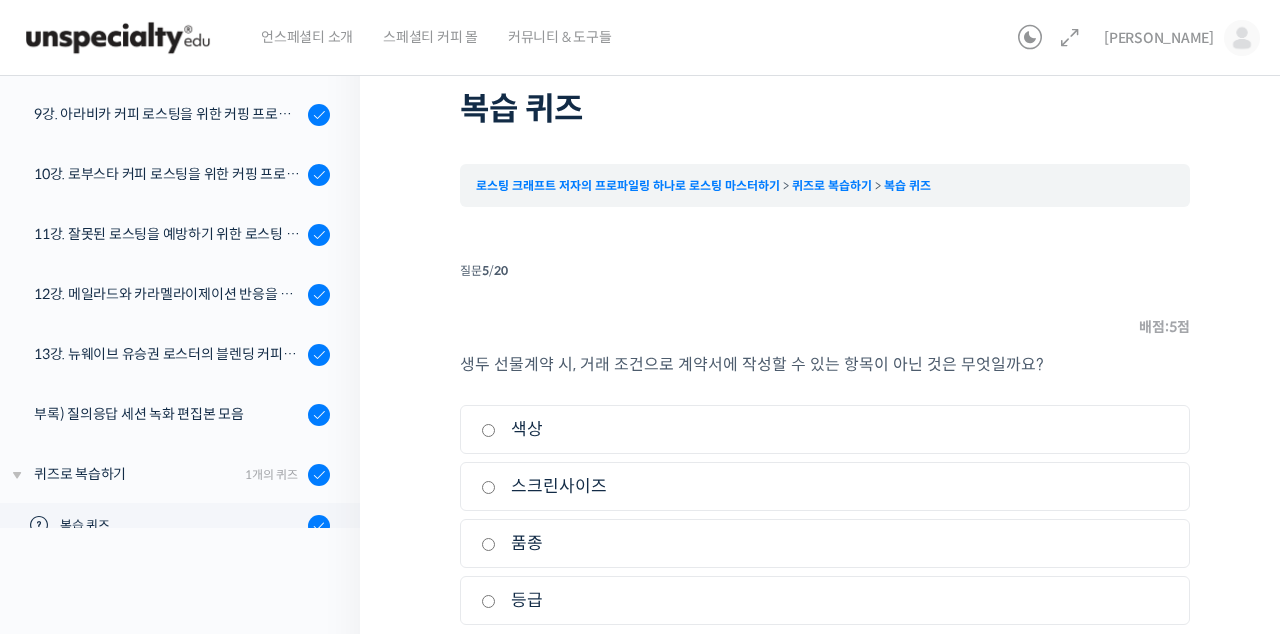 click on "색상" at bounding box center (825, 429) 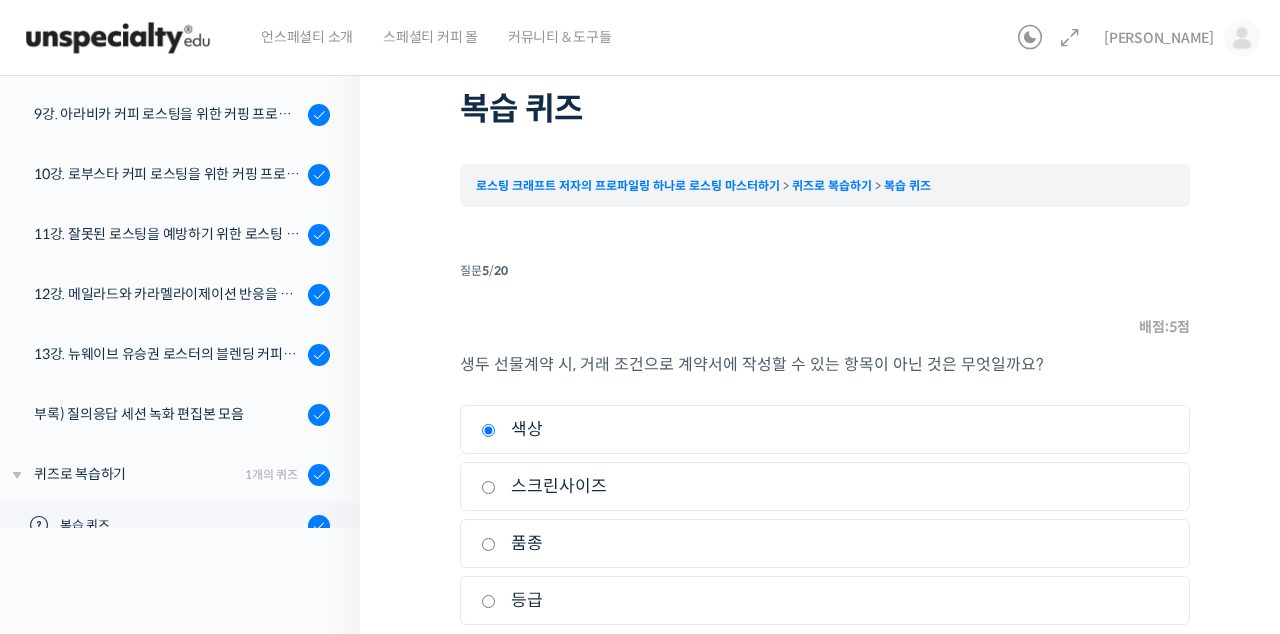click on "다음" at bounding box center [1154, 669] 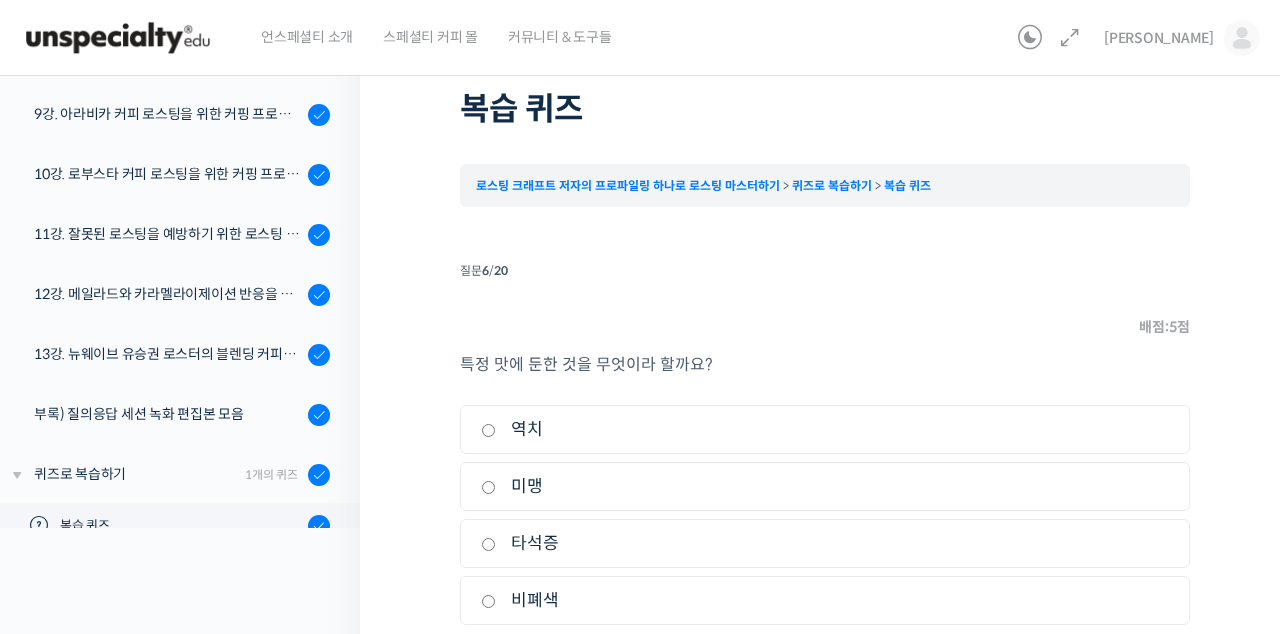 click on "미맹" at bounding box center (825, 486) 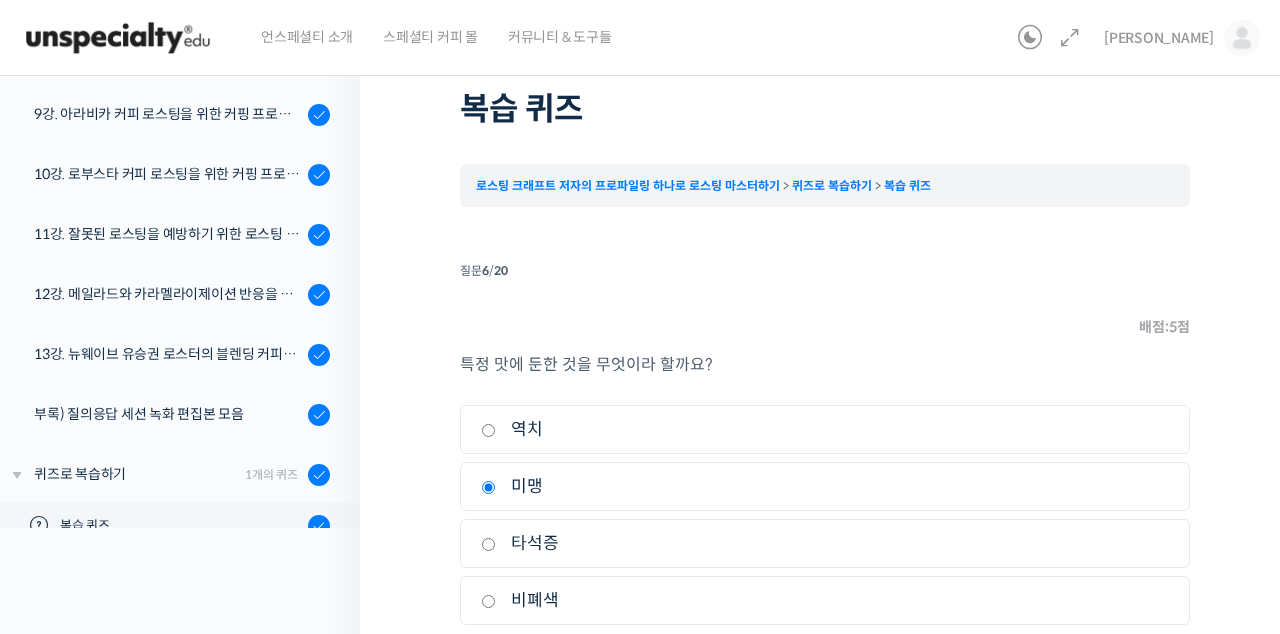 click on "다음" at bounding box center [1154, 669] 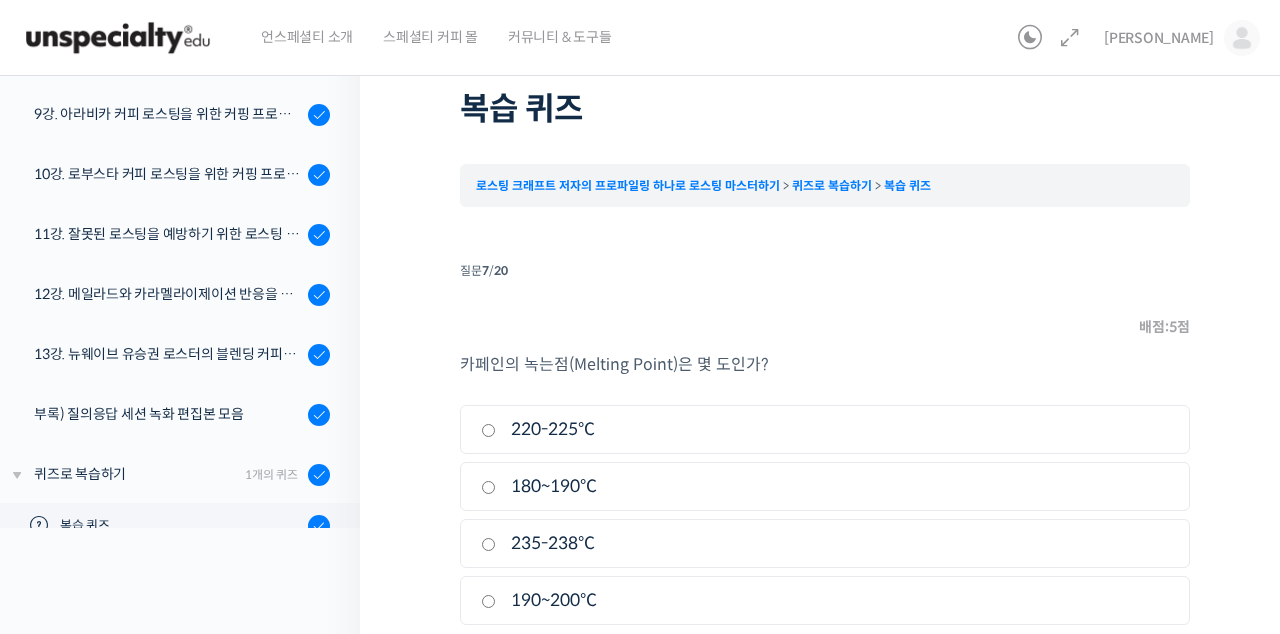 click on "235-238℃" at bounding box center (825, 543) 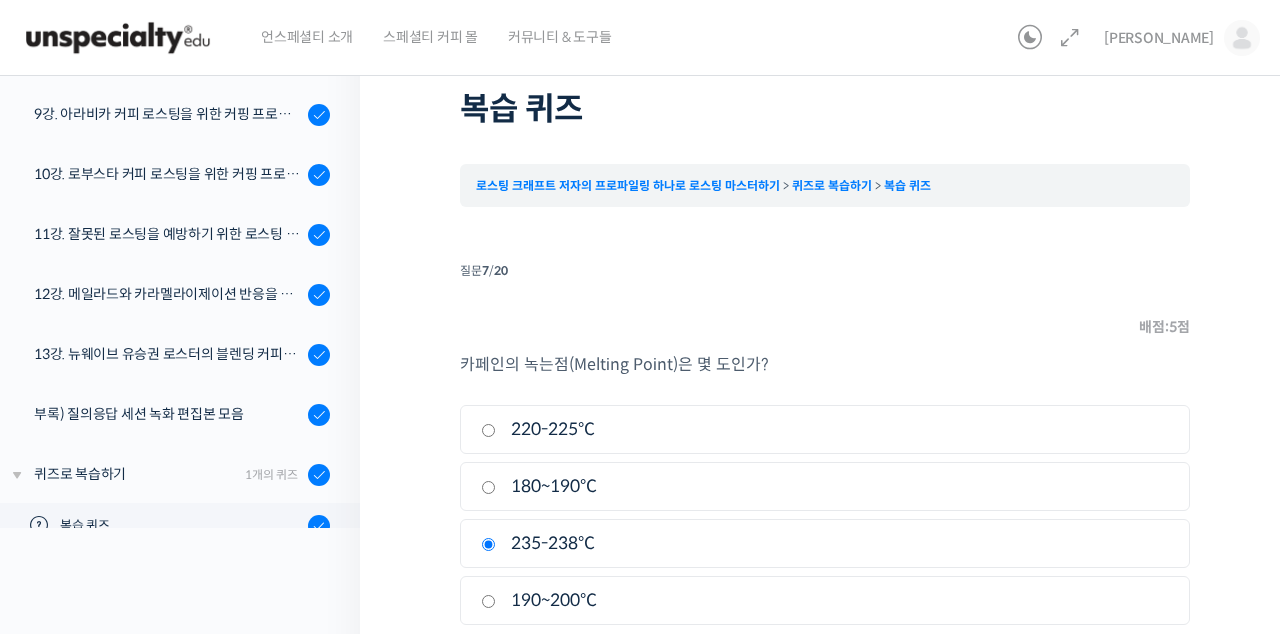 click on "다음" at bounding box center (1154, 669) 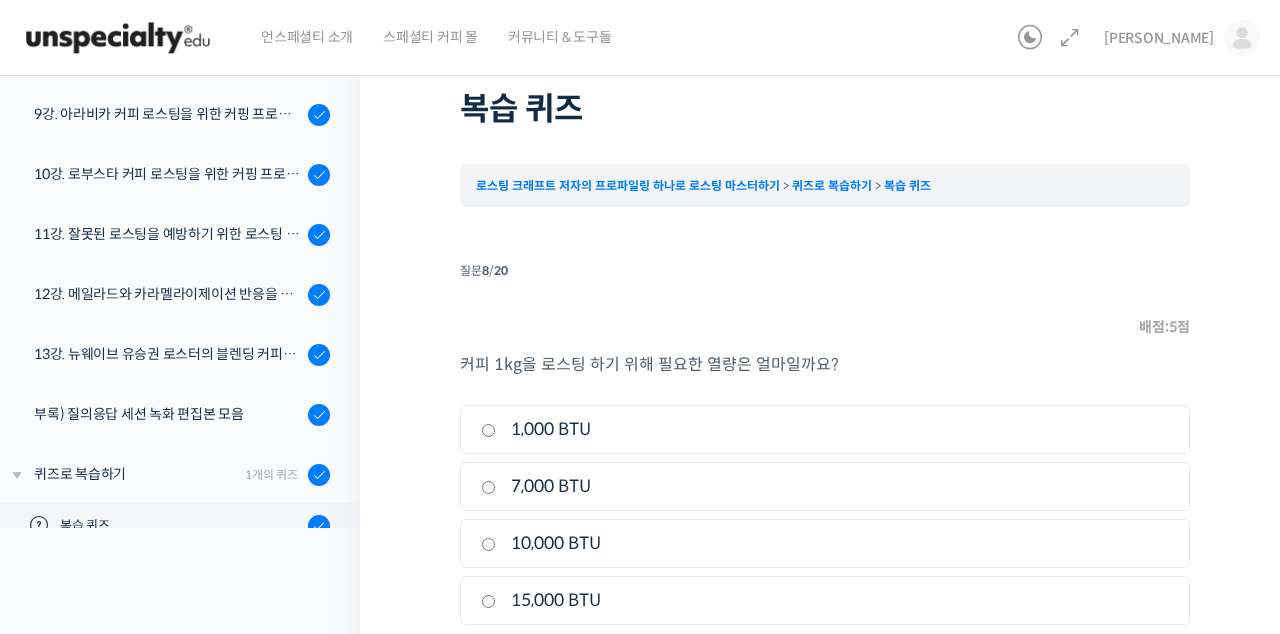 click on "10,000 BTU" at bounding box center [825, 543] 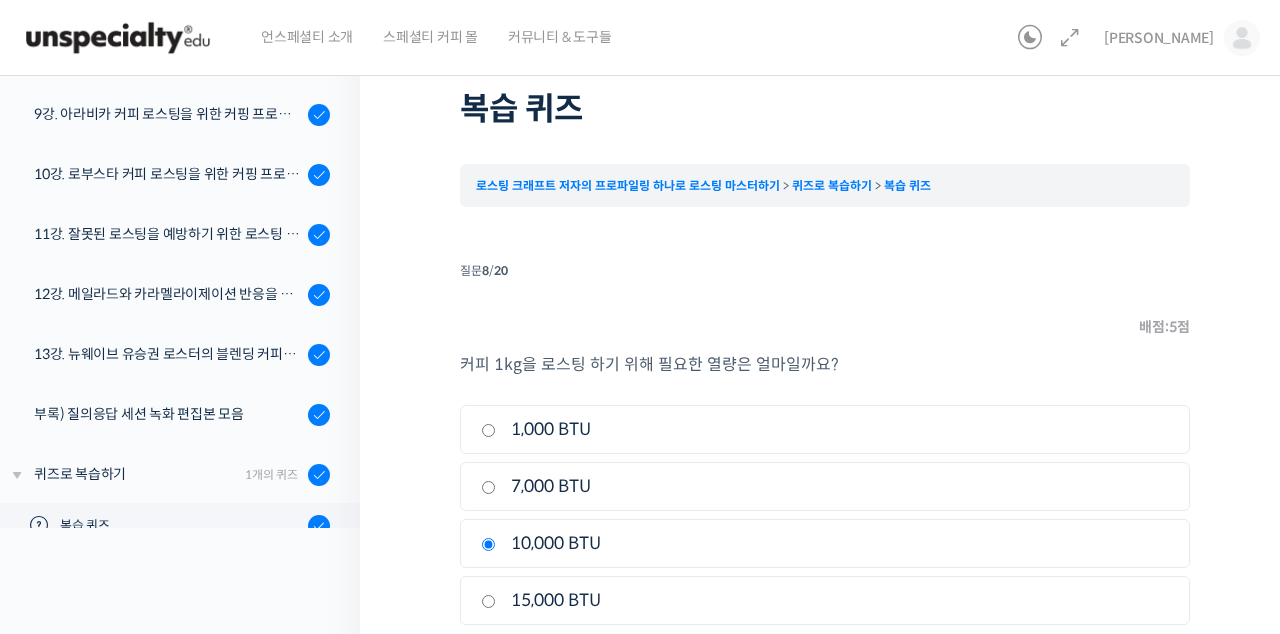 click on "다음" at bounding box center (1154, 669) 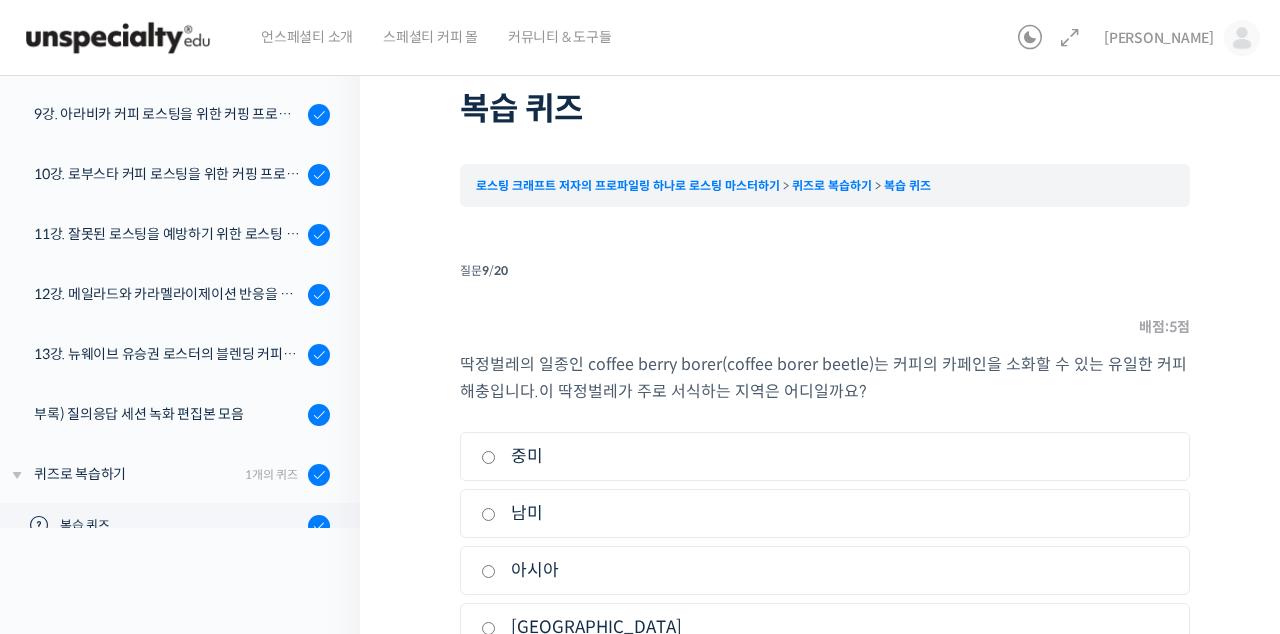 click on "아프리카" at bounding box center [825, 627] 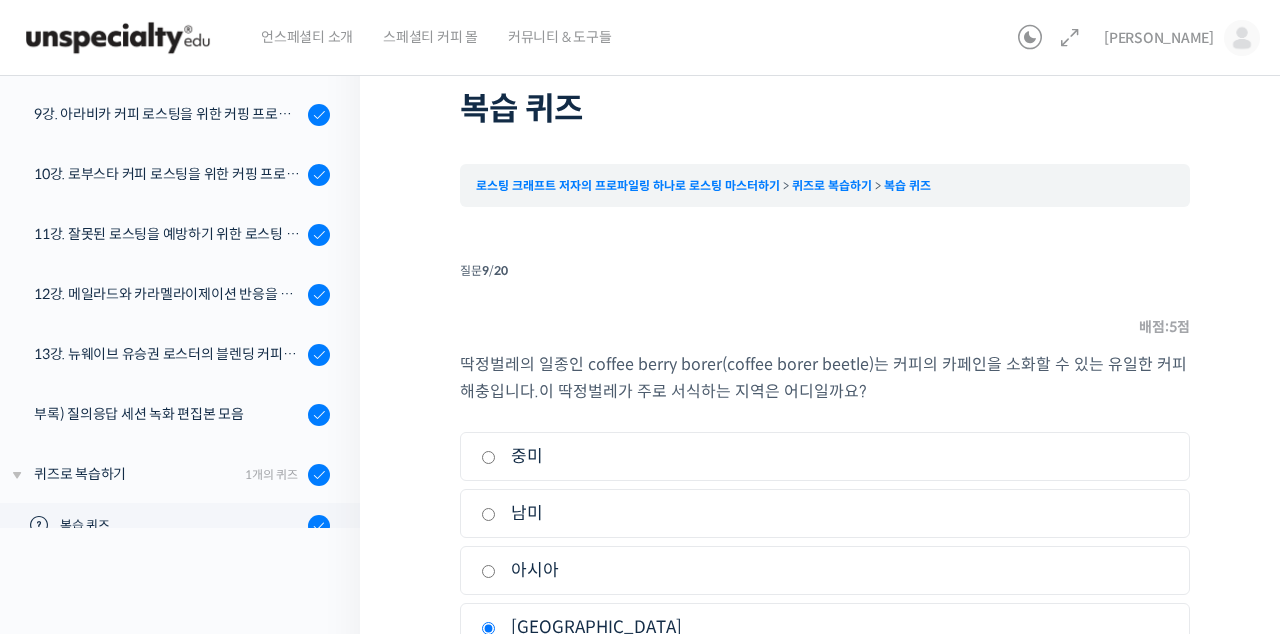click on "다음" at bounding box center (1154, 696) 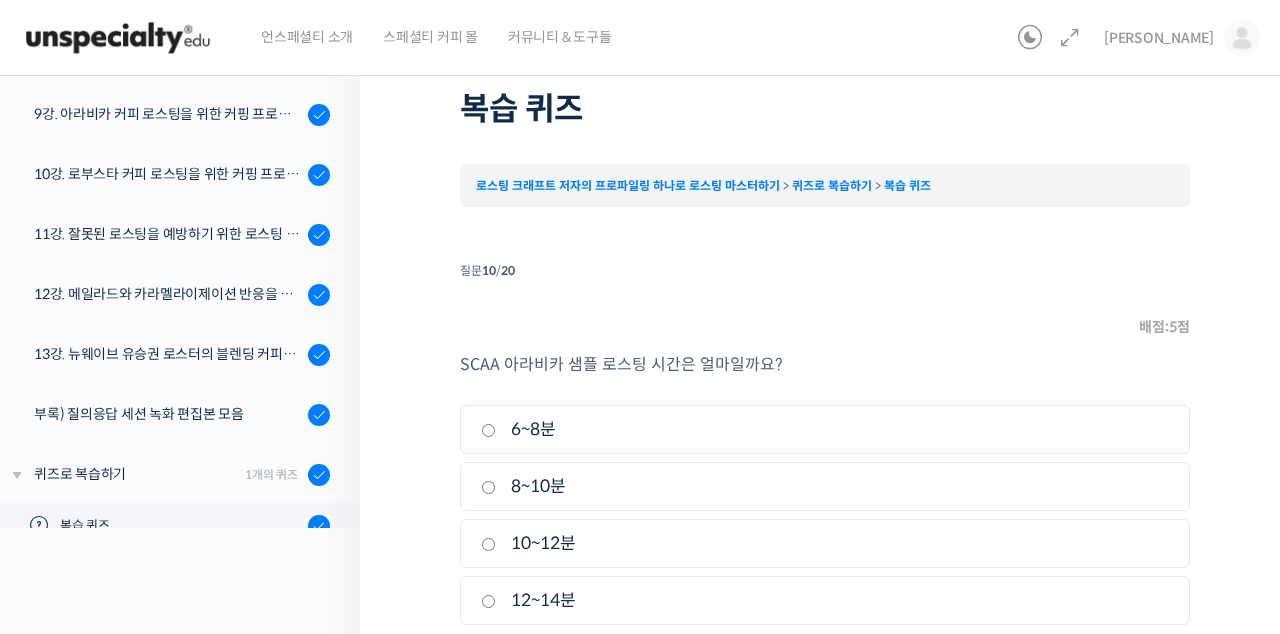 click on "8~10분" at bounding box center [825, 486] 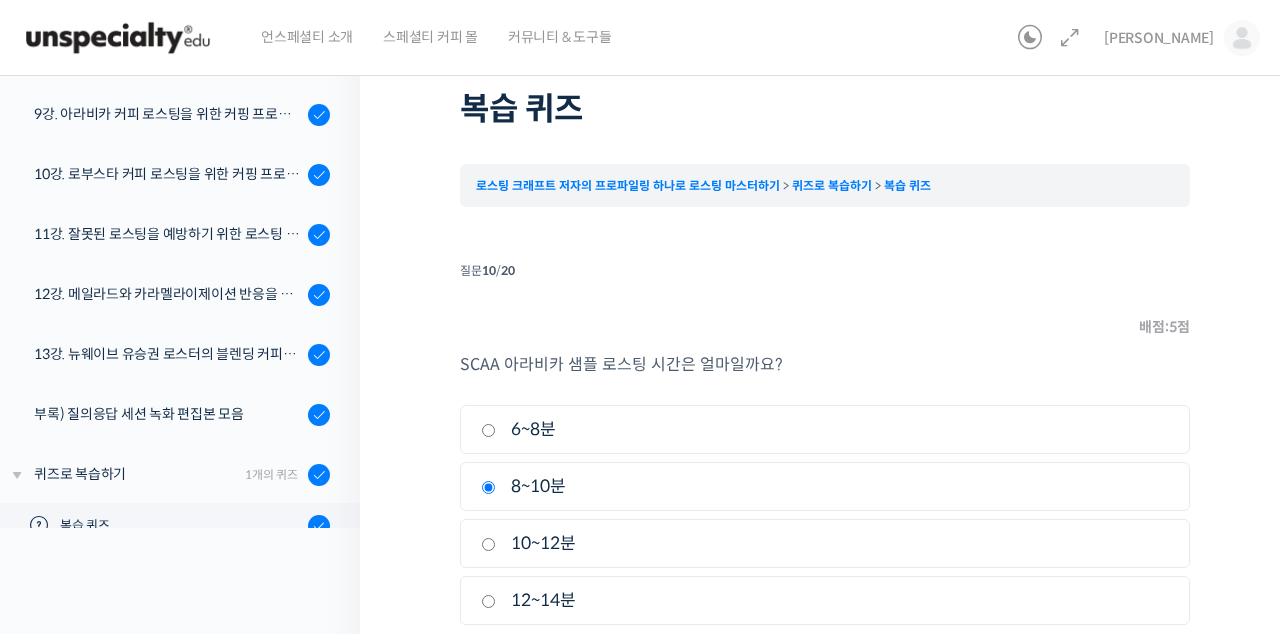 click on "다음" at bounding box center (1154, 669) 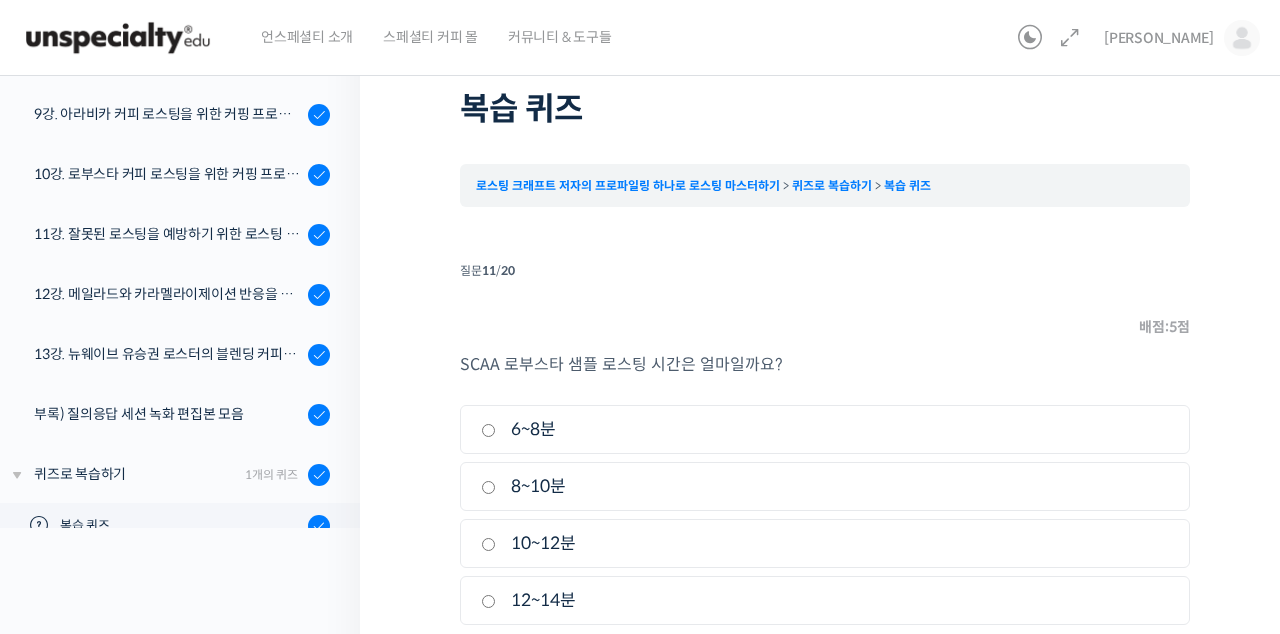 click on "12~14분" at bounding box center (825, 600) 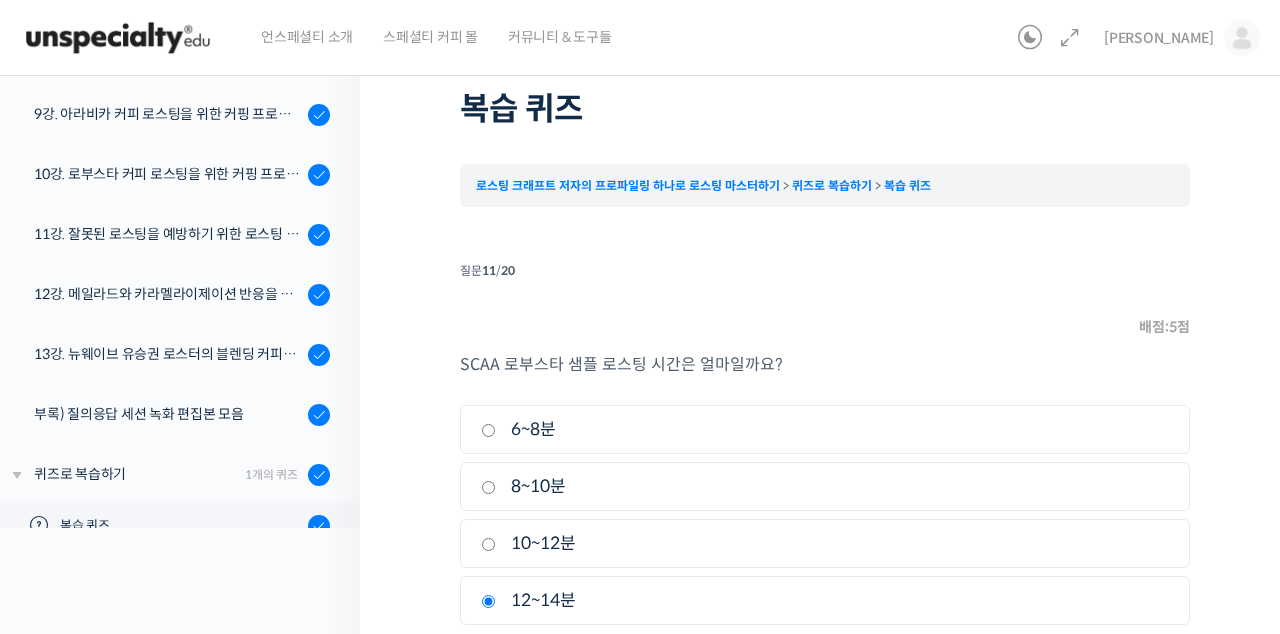 click on "뒤로" at bounding box center (496, 669) 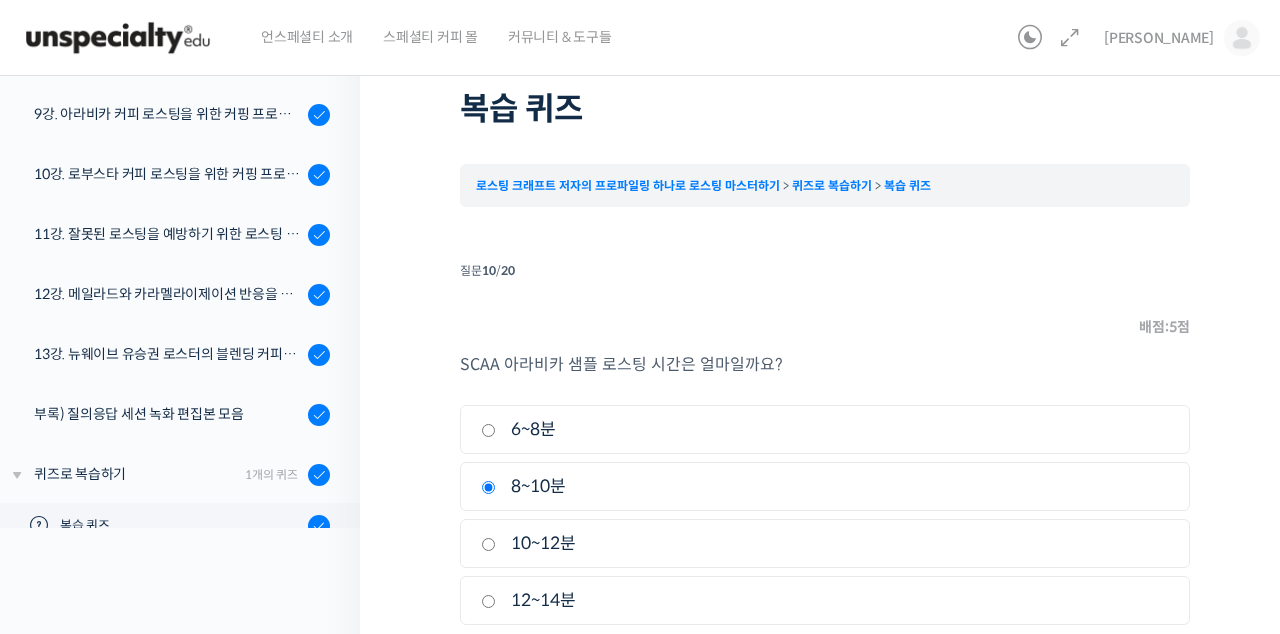 click on "10~12분" at bounding box center (488, 544) 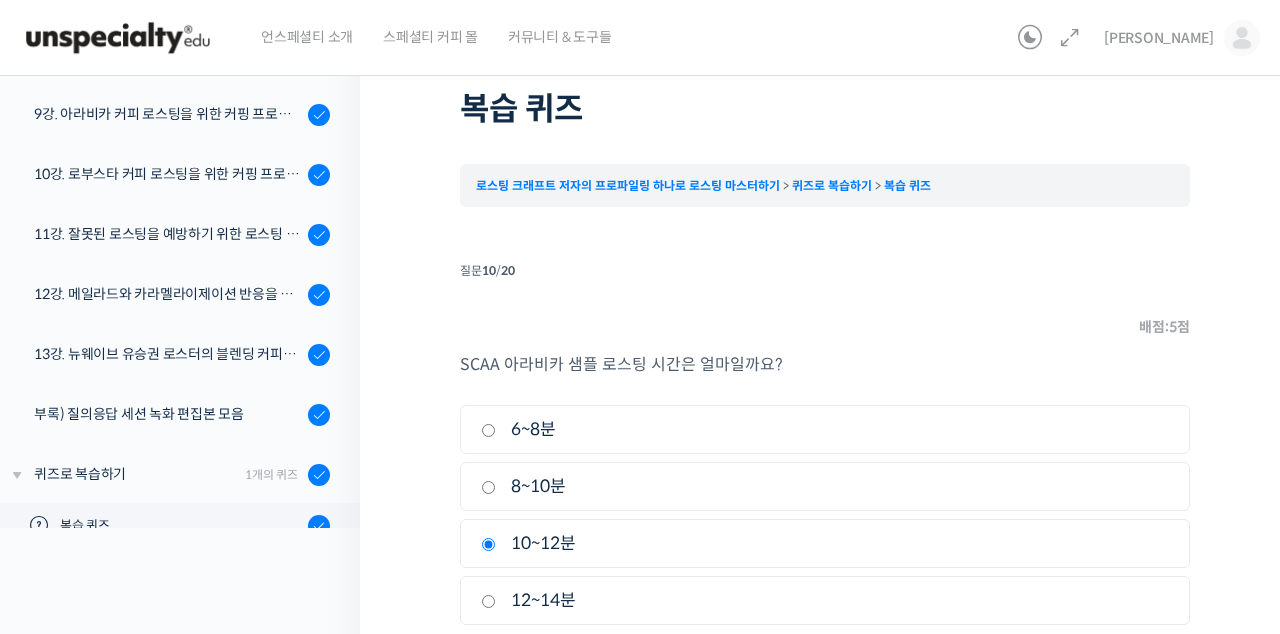 click on "다음" at bounding box center (1154, 669) 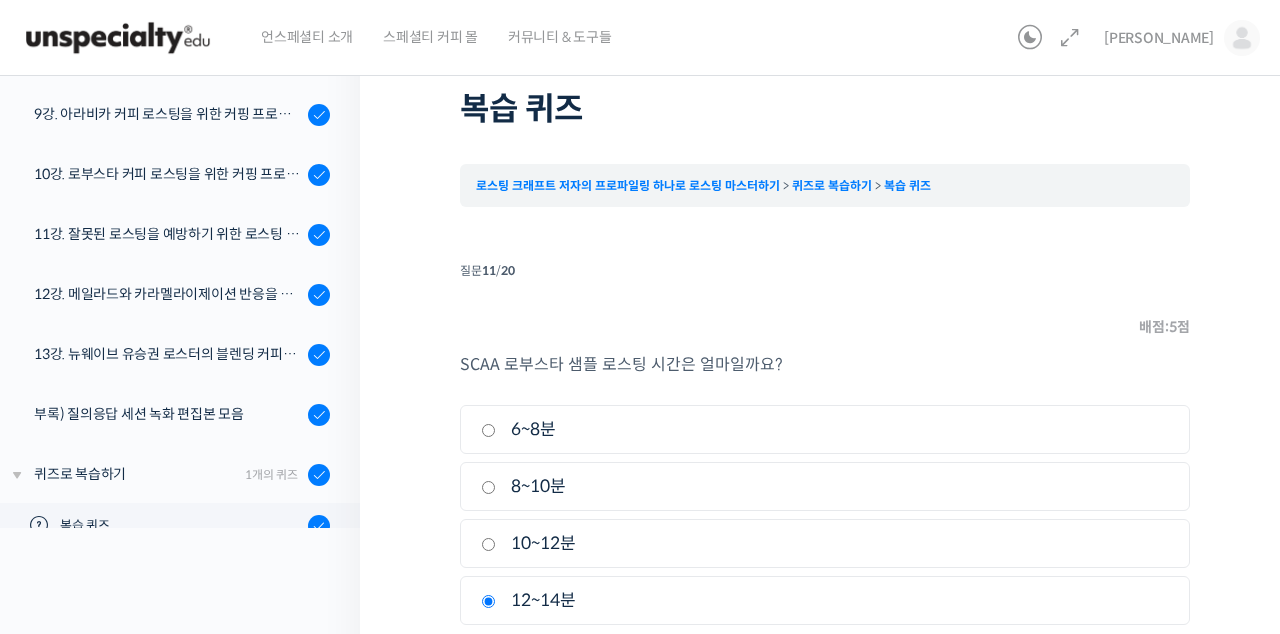 click on "다음" at bounding box center (1154, 669) 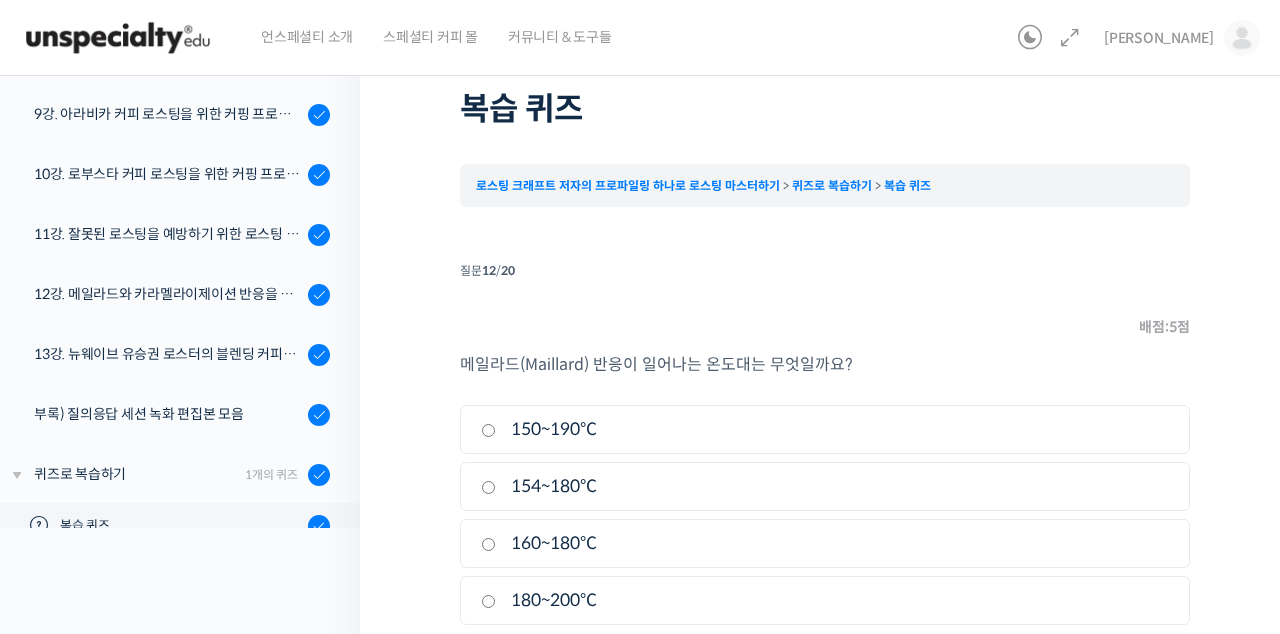 click on "154~180℃" at bounding box center [825, 486] 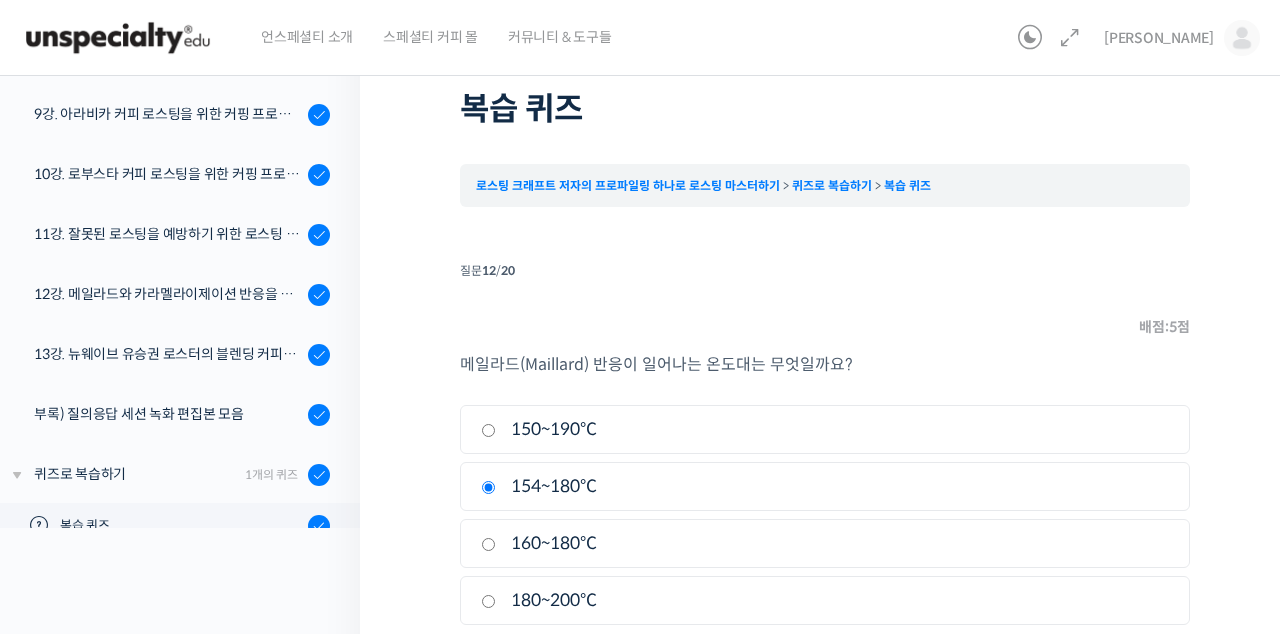 click on "다음" at bounding box center (1154, 669) 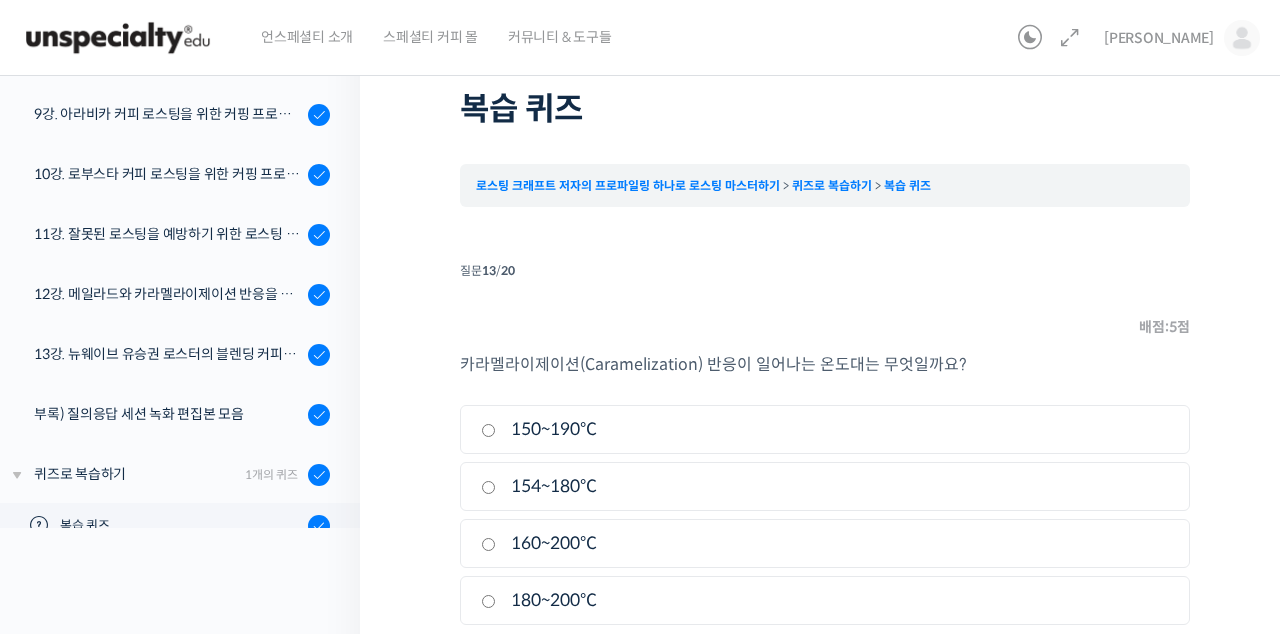 click on "160~200℃" at bounding box center [825, 543] 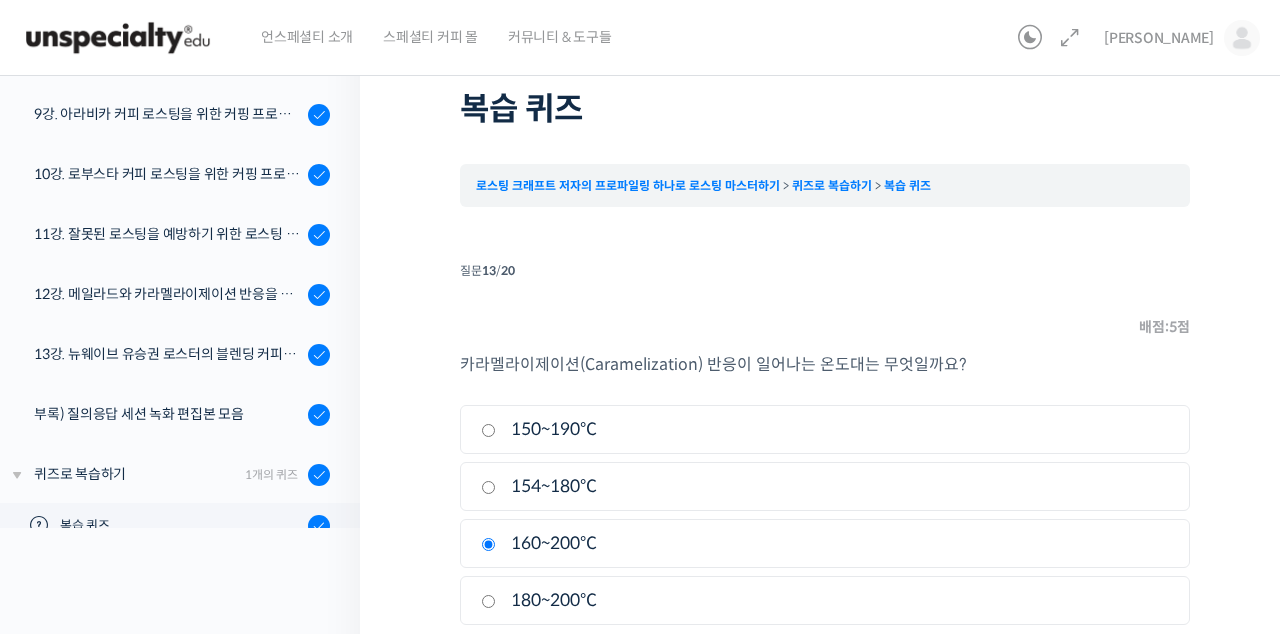 click on "다음" at bounding box center [1154, 669] 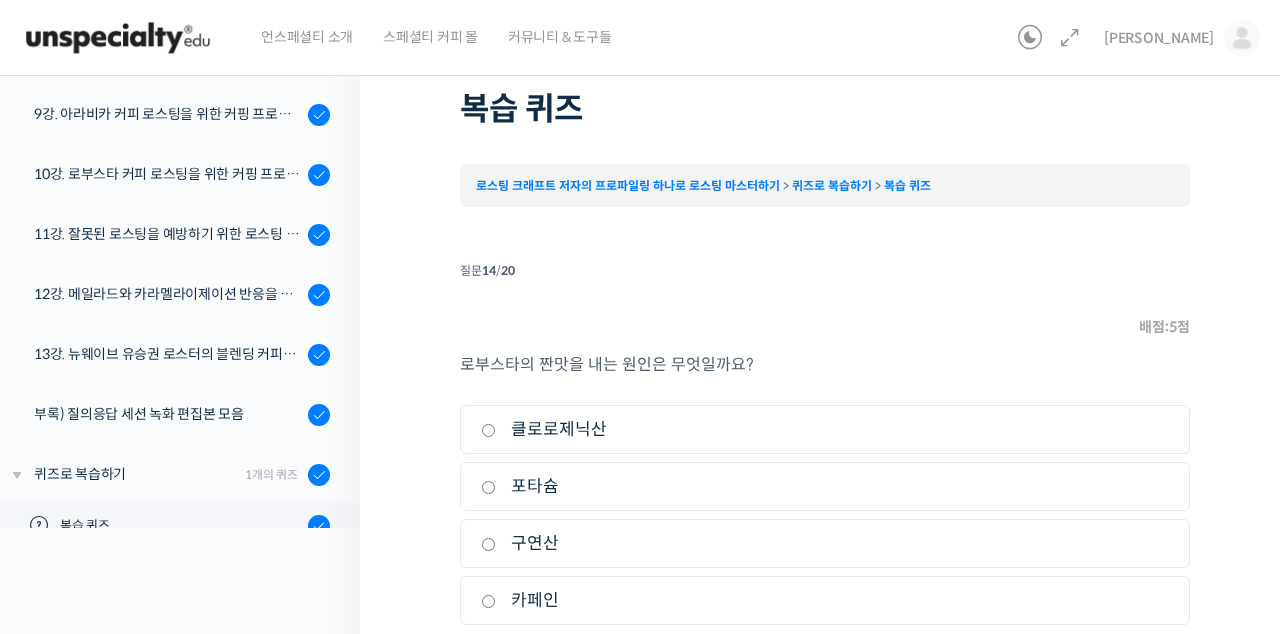 click on "포타슘" at bounding box center (825, 486) 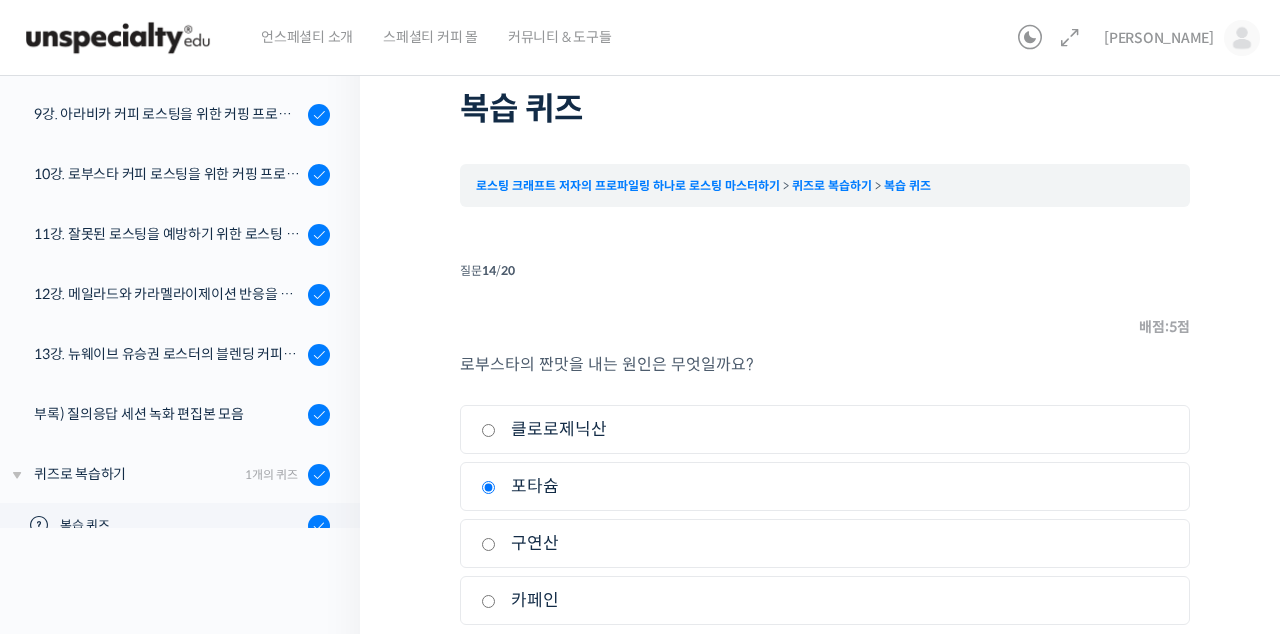 click on "다음" at bounding box center [1154, 669] 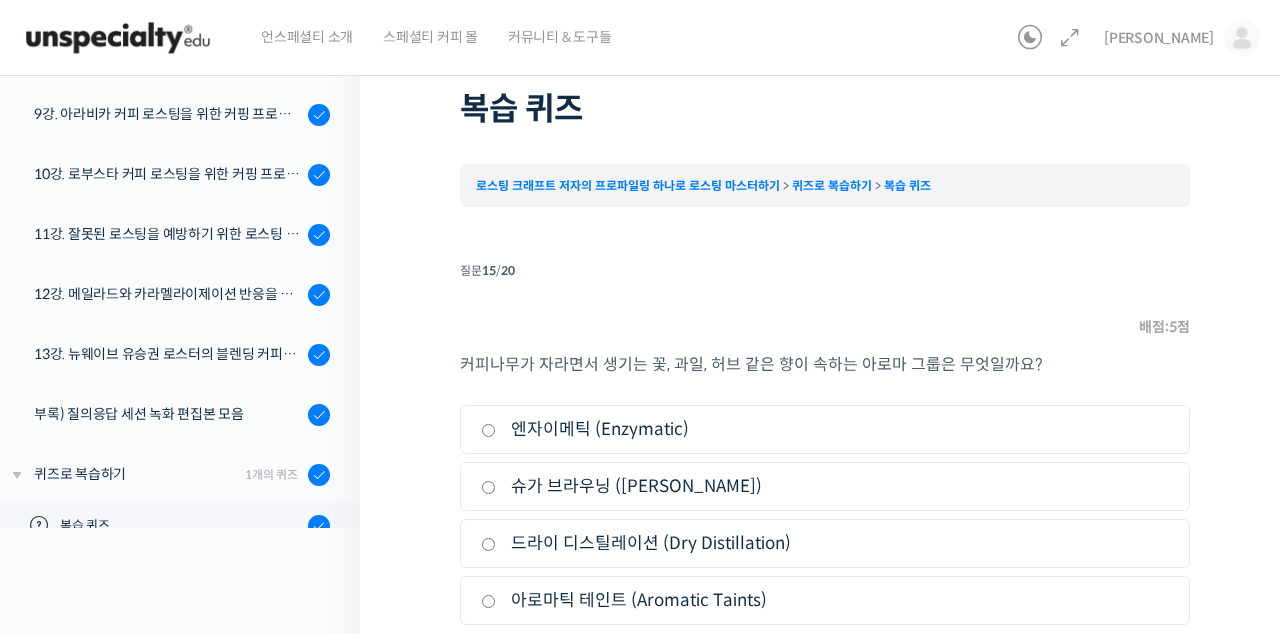 click on "엔자이메틱 (Enzymatic)" at bounding box center [825, 429] 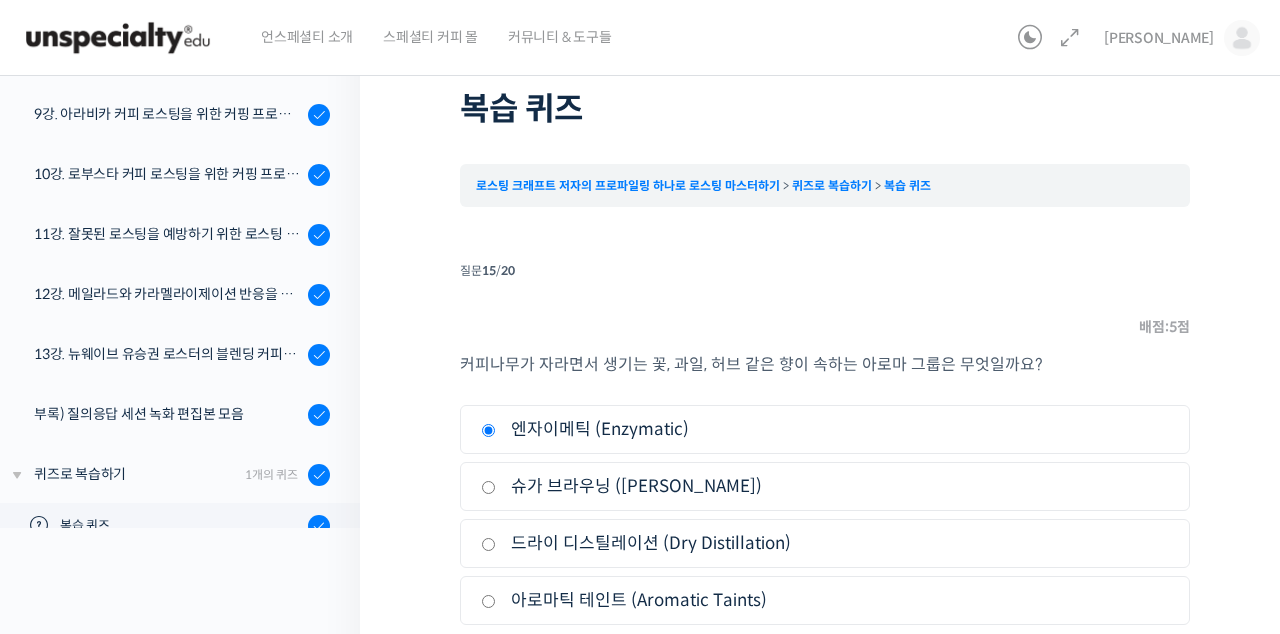 click on "다음" at bounding box center [1154, 669] 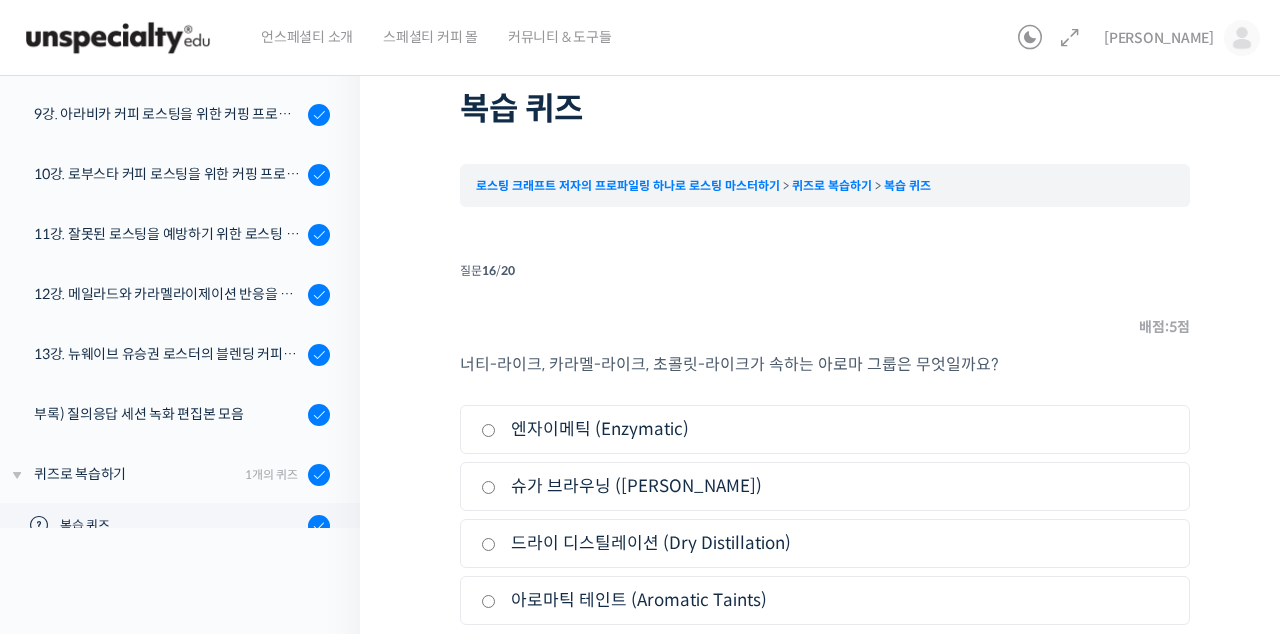 click on "슈가 브라우닝 (Sugar Browning)" at bounding box center (825, 486) 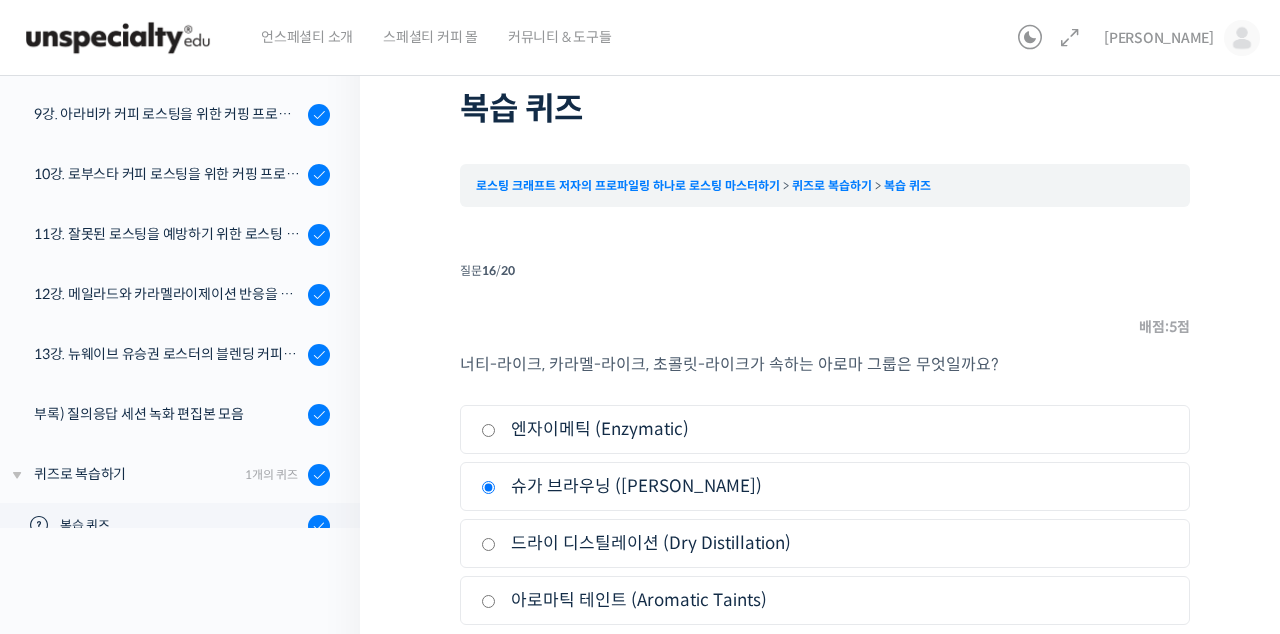click on "다음" at bounding box center [1154, 669] 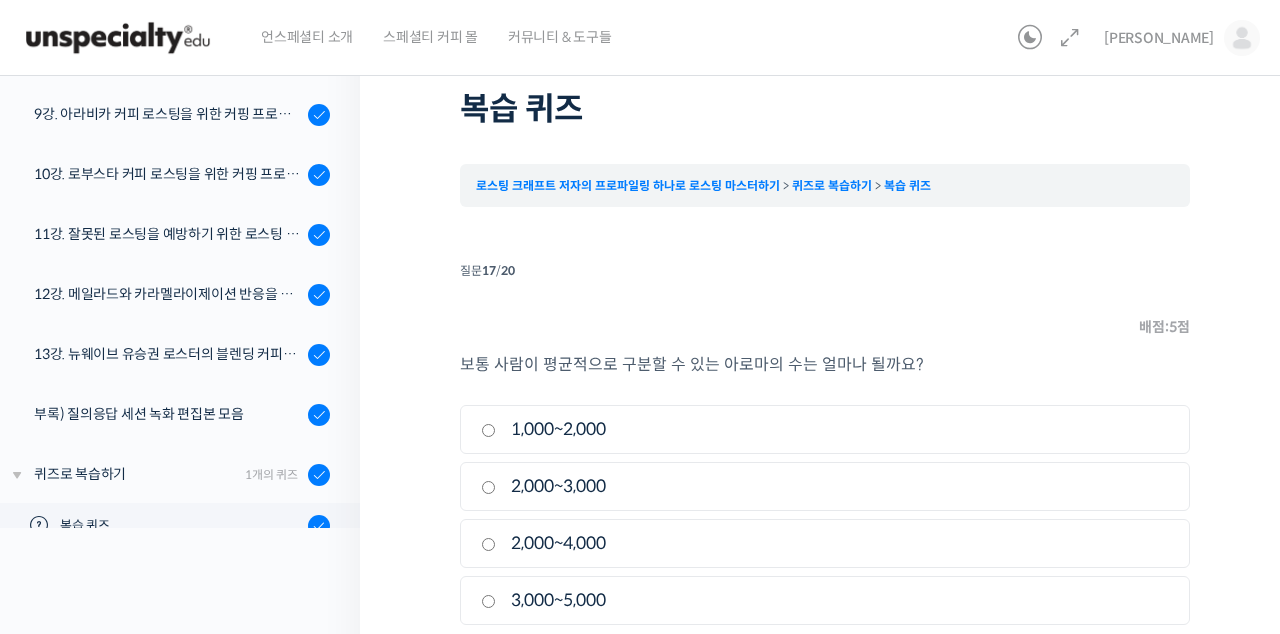 click on "3,000~5,000" at bounding box center (825, 600) 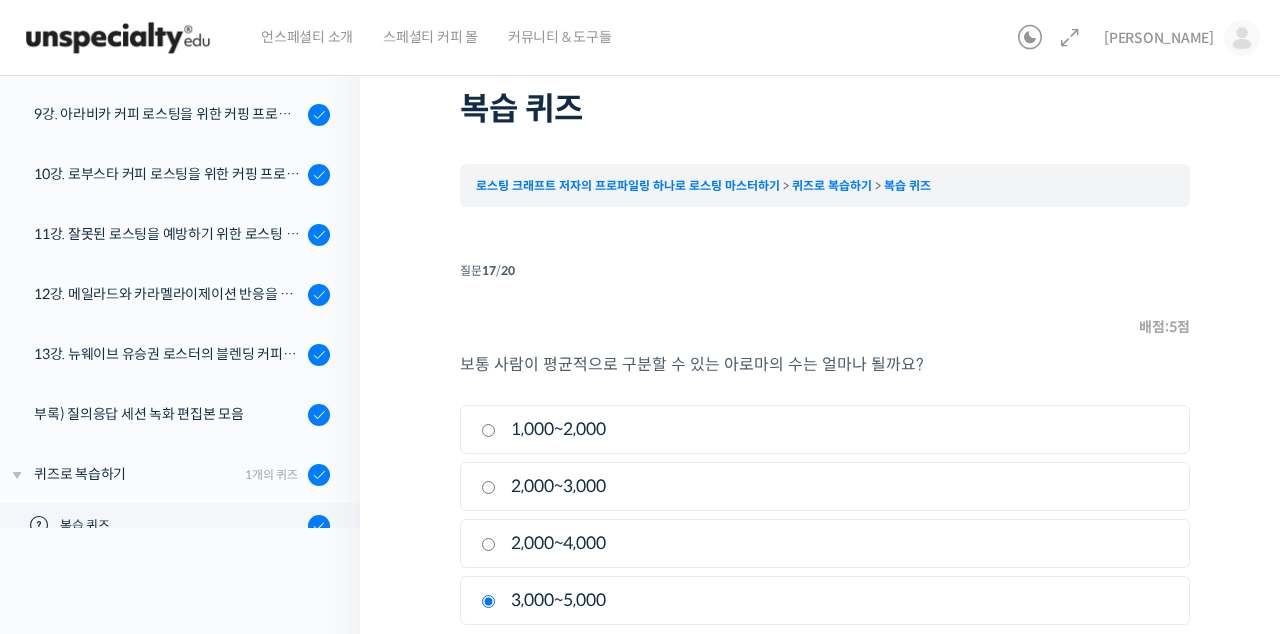 click on "다음" at bounding box center [1154, 669] 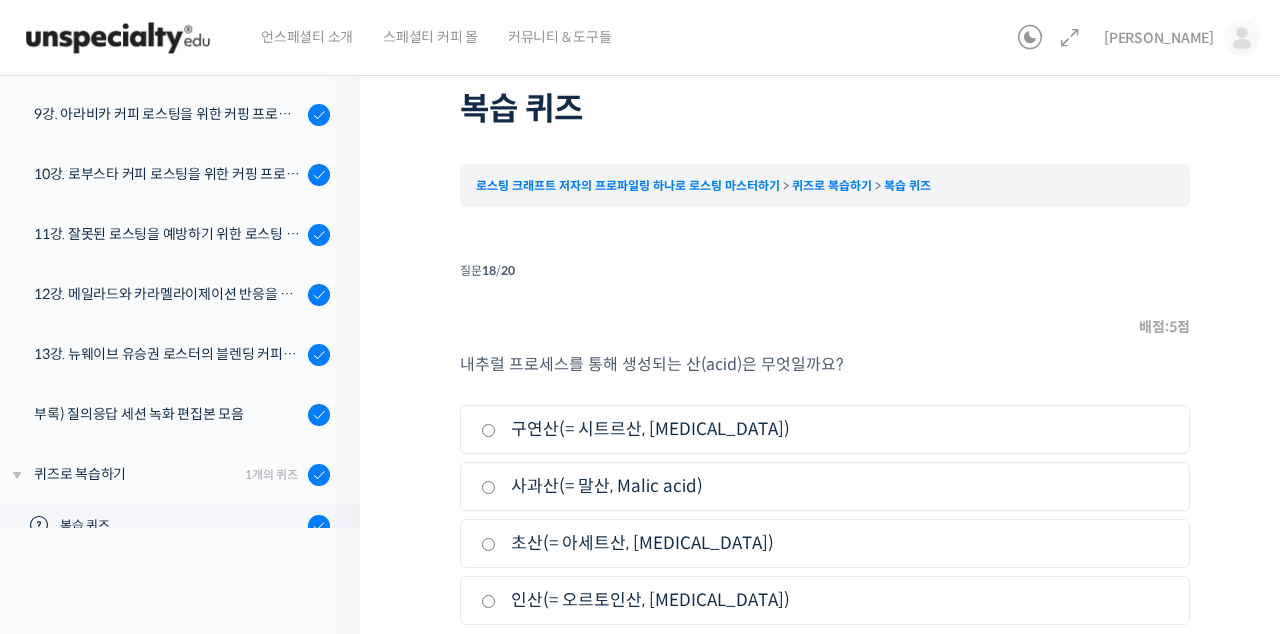 click on "초산(= 아세트산, Acetic acid)" at bounding box center [825, 543] 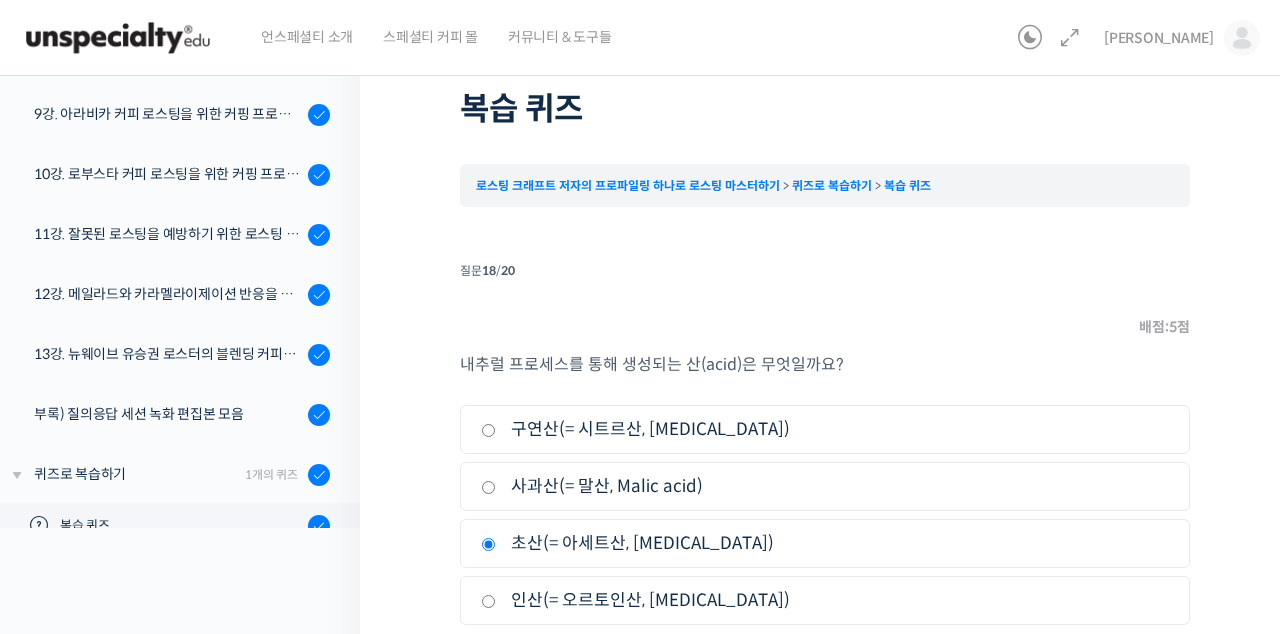 click on "다음" at bounding box center (1154, 669) 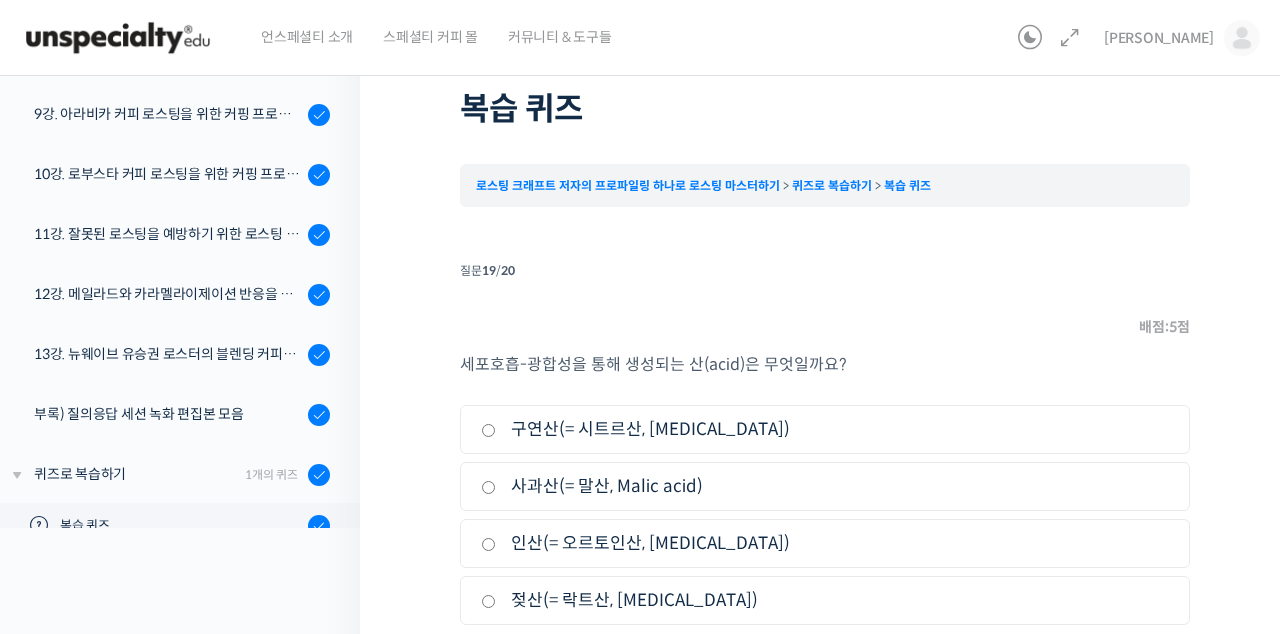 click on "구연산(= 시트르산, Citric acid)" at bounding box center (825, 429) 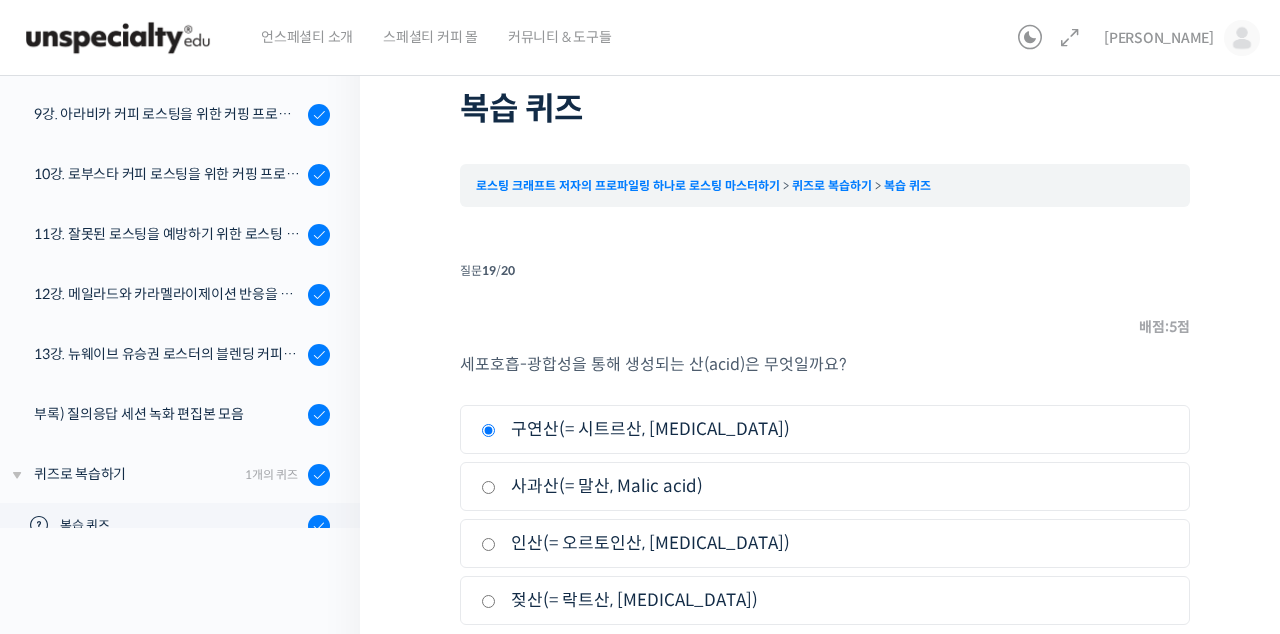 click on "다음" at bounding box center (1154, 669) 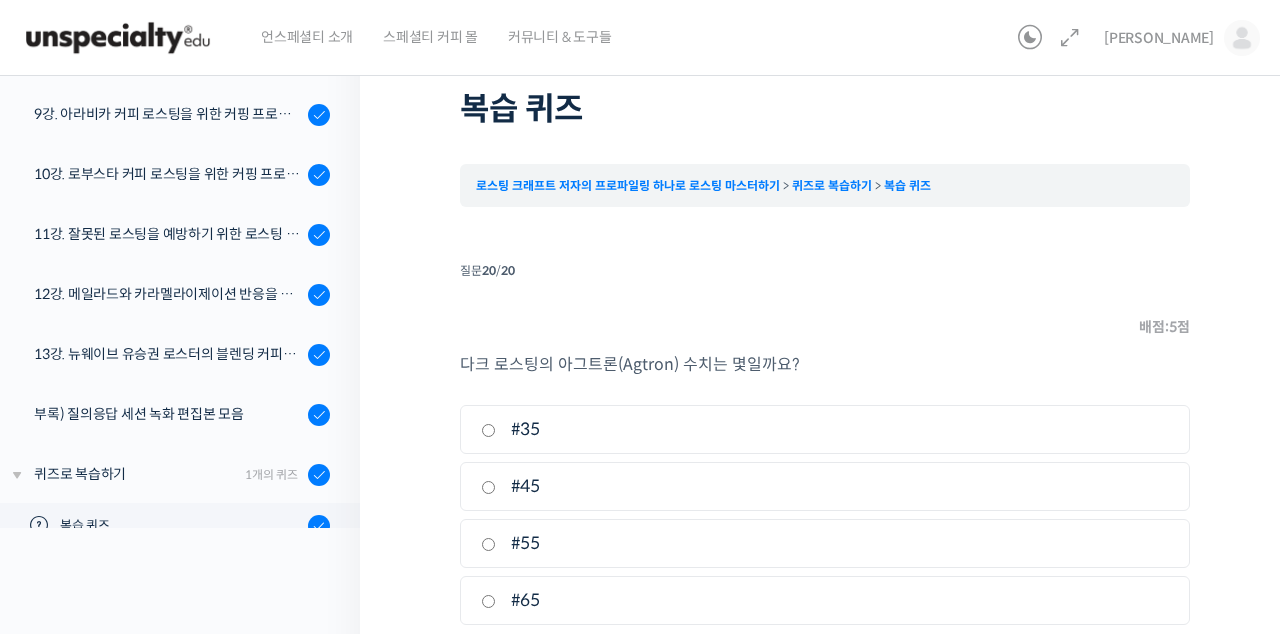 click on "#35" at bounding box center [825, 429] 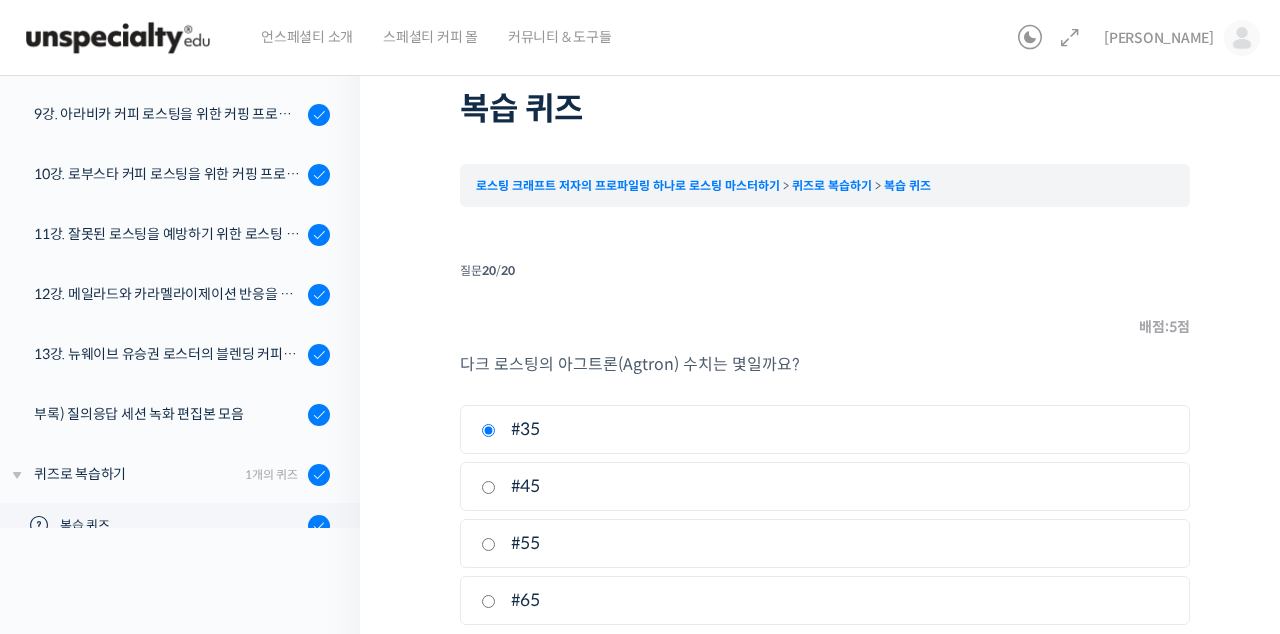 click on "퀴즈 마치기" at bounding box center [1136, 669] 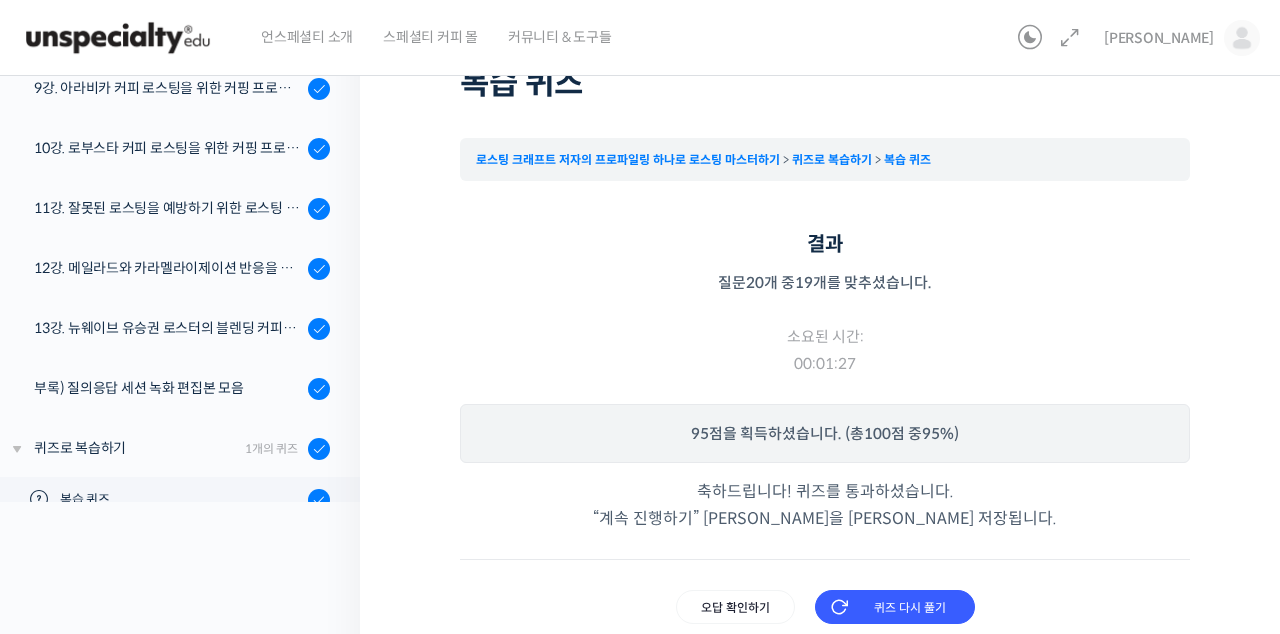 scroll, scrollTop: 165, scrollLeft: 0, axis: vertical 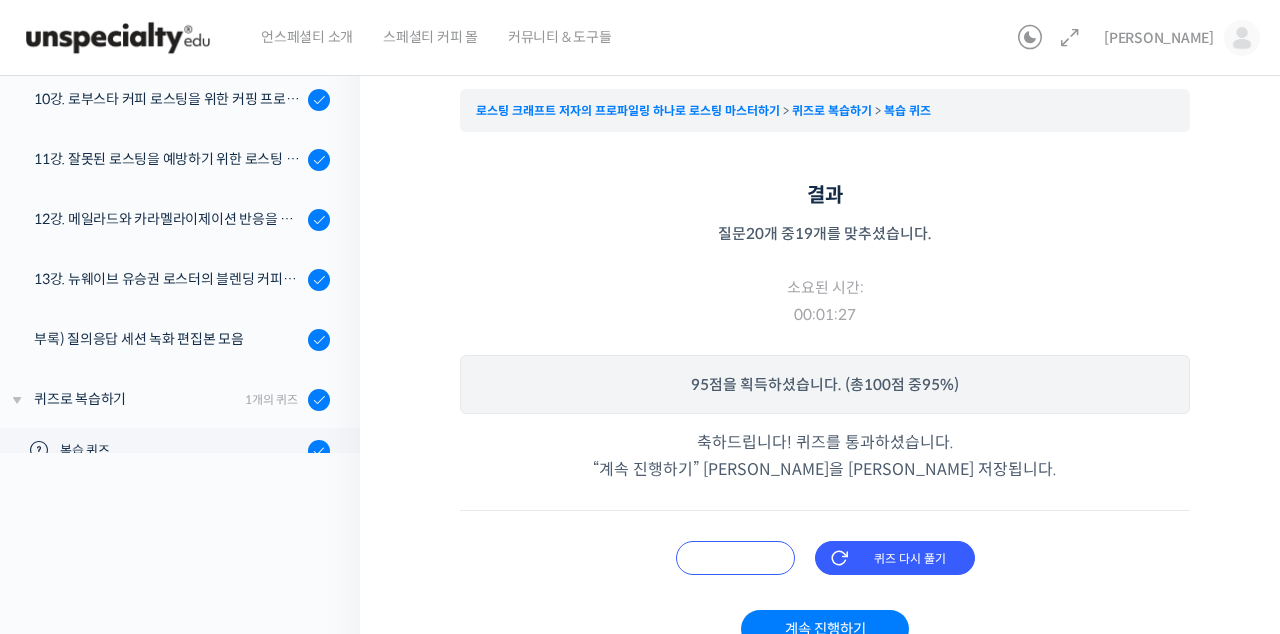 click on "오답 확인하기" at bounding box center [735, 558] 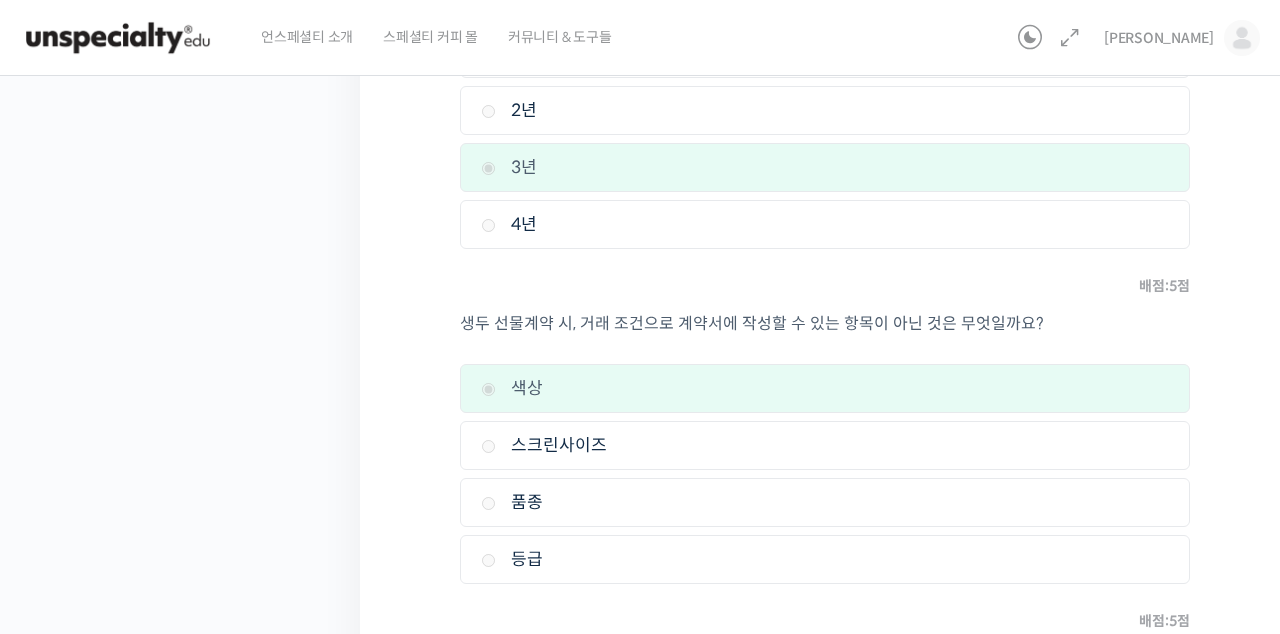 scroll, scrollTop: 1797, scrollLeft: 0, axis: vertical 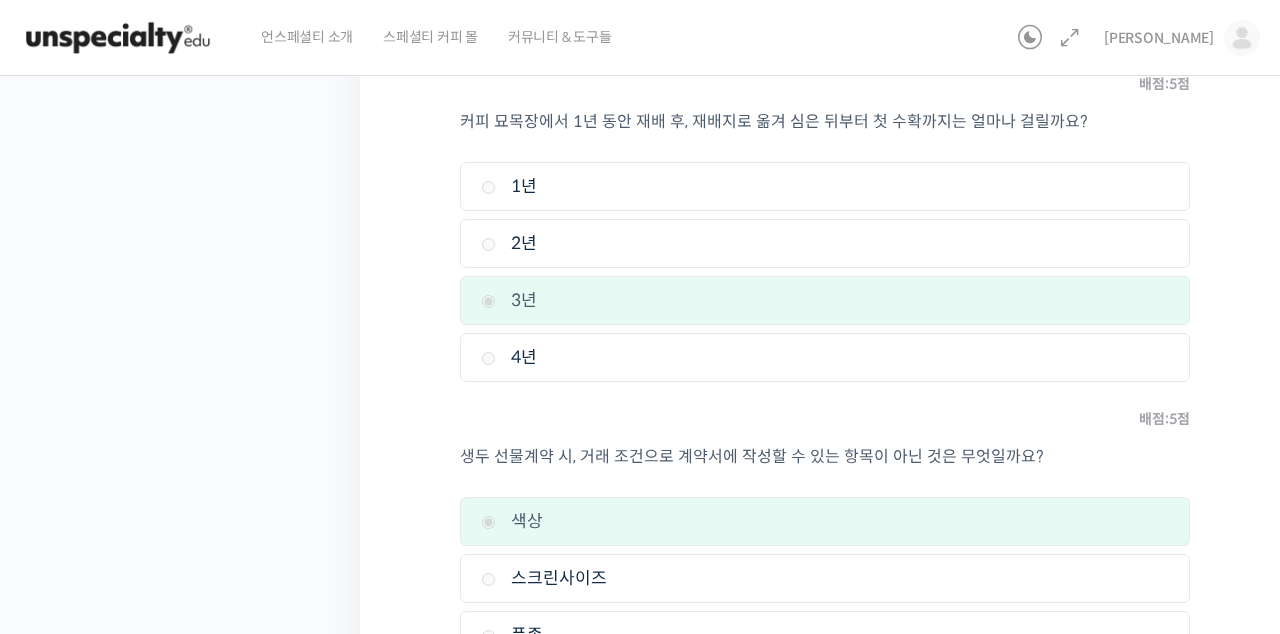click at bounding box center (1242, 38) 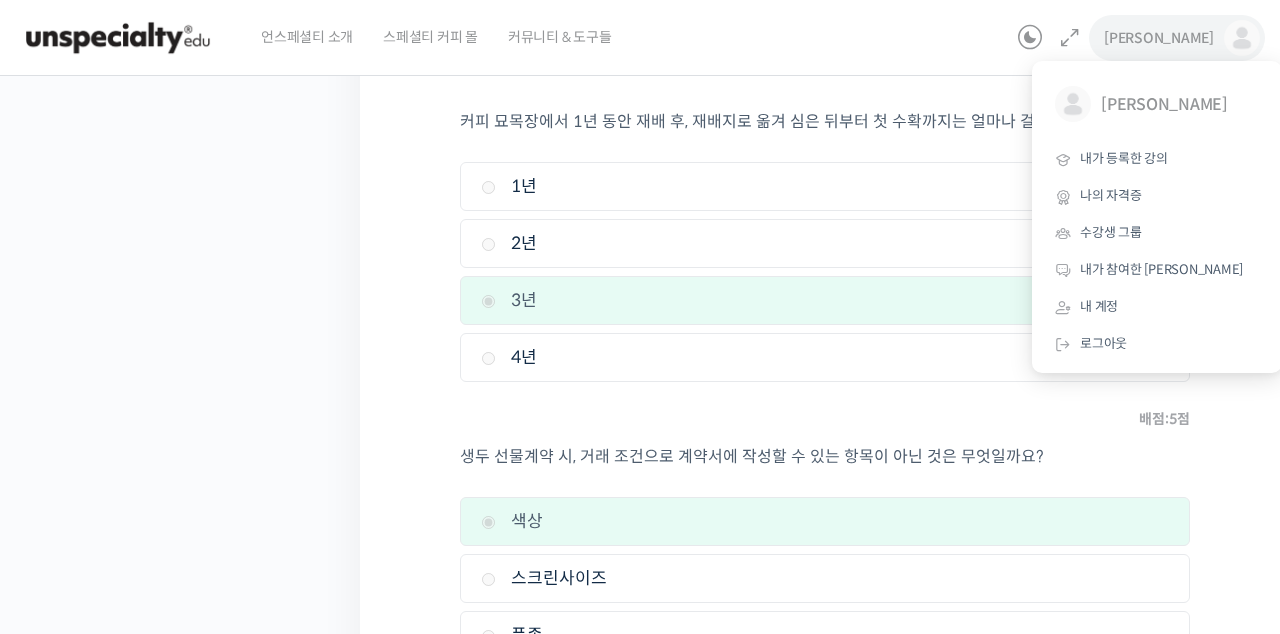 click on "내가 등록한 강의" at bounding box center (1157, 159) 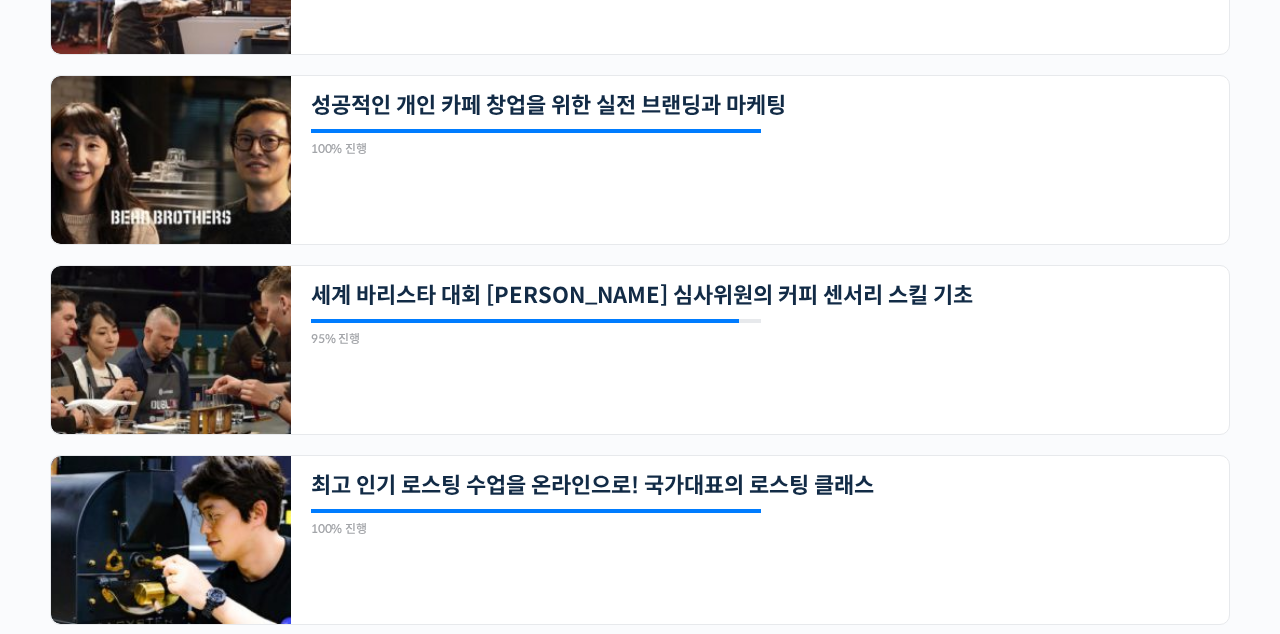 scroll, scrollTop: 1199, scrollLeft: 0, axis: vertical 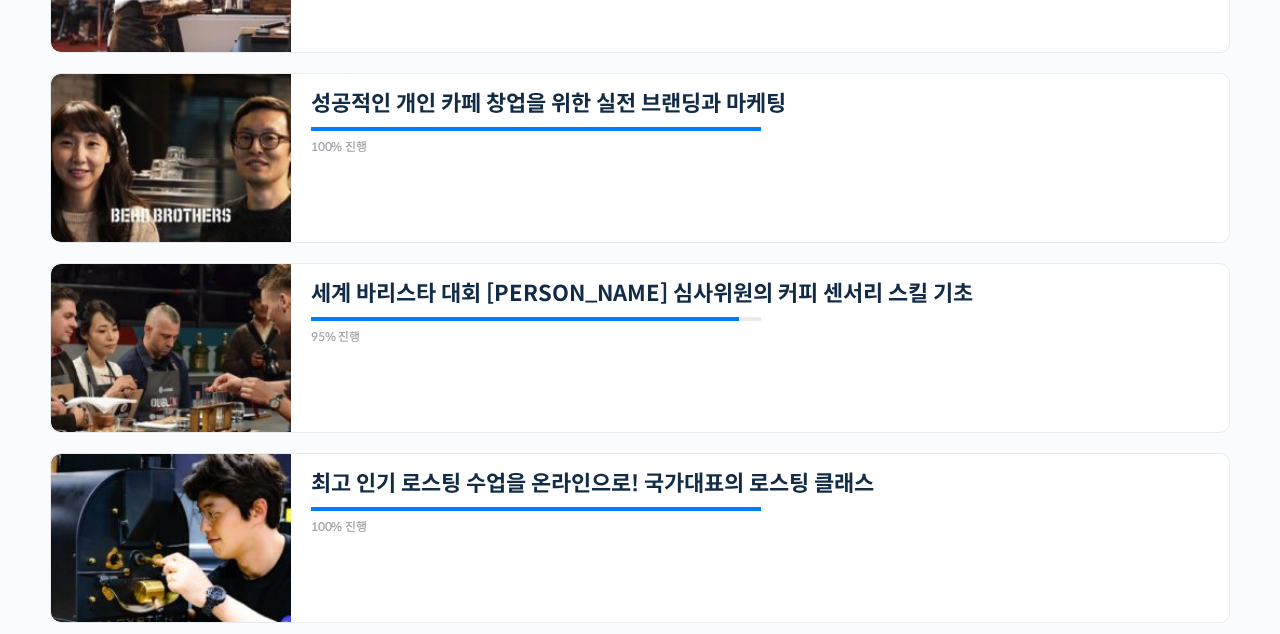 click on "22개의 수업
세계 바리스타 대회 [PERSON_NAME] 심사위원의 커피 센서리 스킬 기초
95% 진행
최근 활동: [DATE] 6:34 오후
[PERSON_NAME] 센서리 심사위원을 소개합니다! 심사경력 국제대회 심사위원과 함께 센서리 감각을 깨워보세요 맛보기 수업을 확인해보세요 클래스 소개 커피 맛을 잘 모르는 분들도 차근차근 기초부터 쌓을 수…" at bounding box center [760, 348] 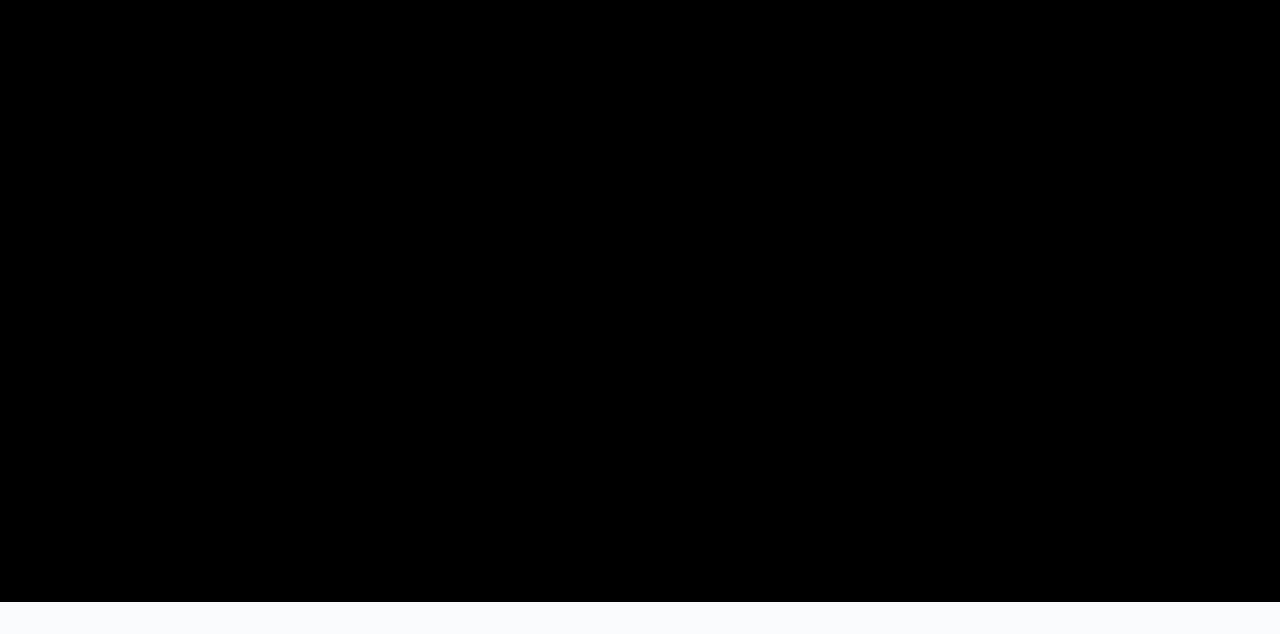 scroll, scrollTop: 0, scrollLeft: 0, axis: both 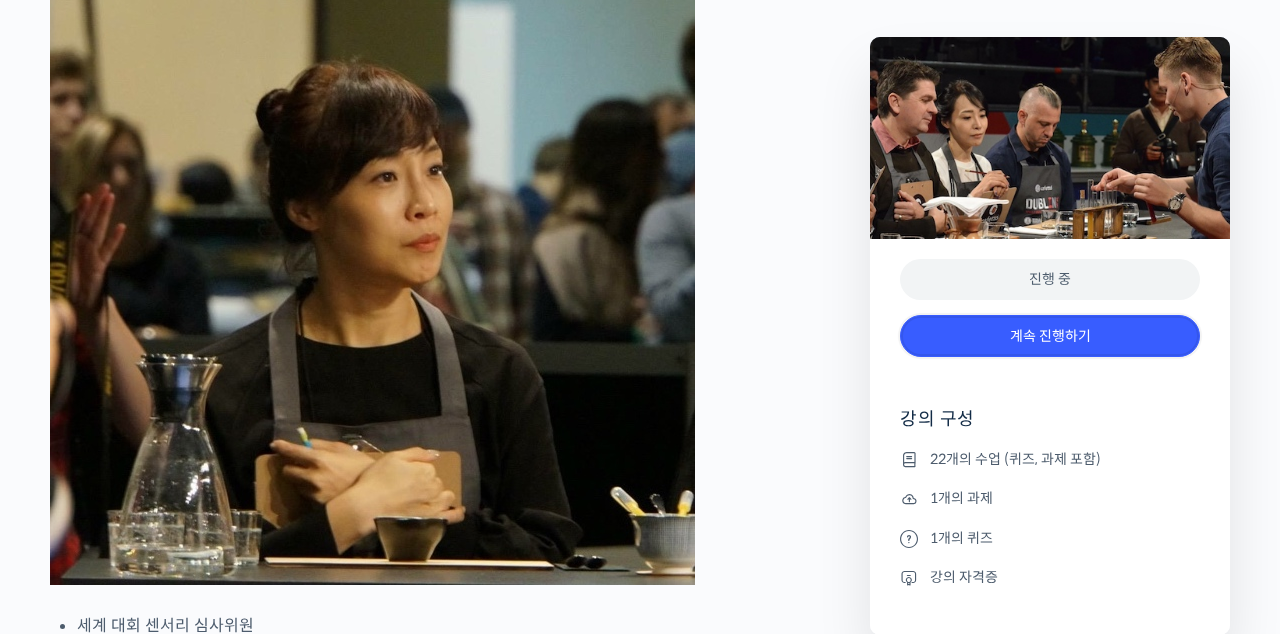 click on "계속 진행하기" at bounding box center (1050, 336) 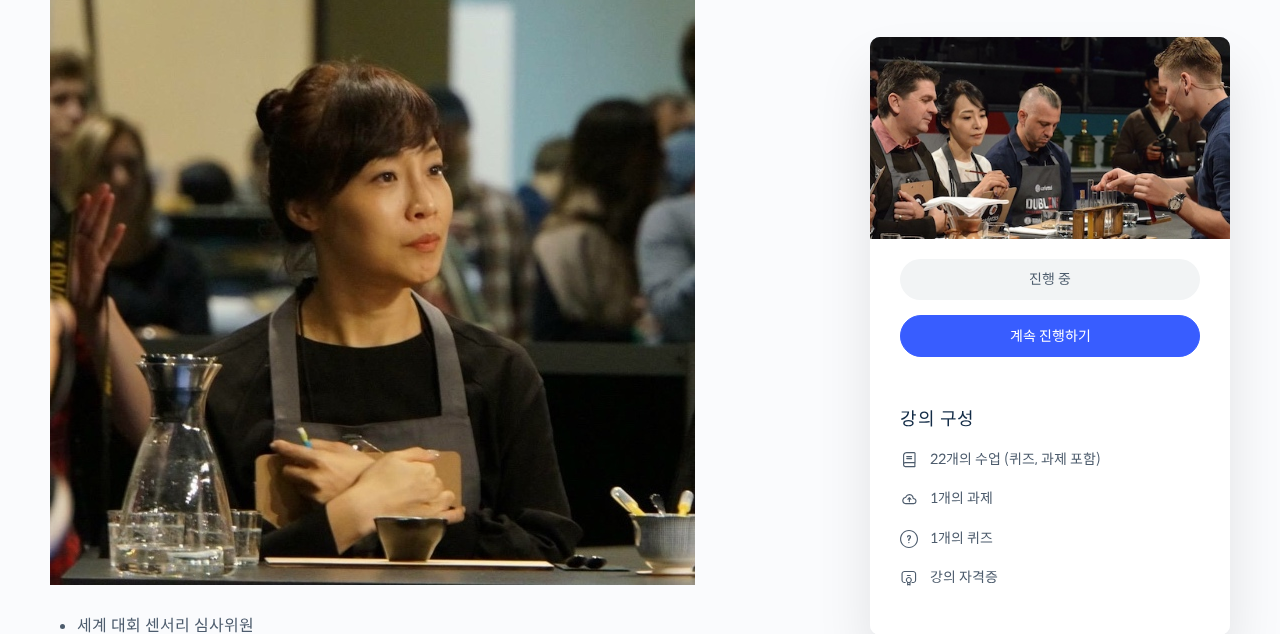 scroll, scrollTop: 1084, scrollLeft: 0, axis: vertical 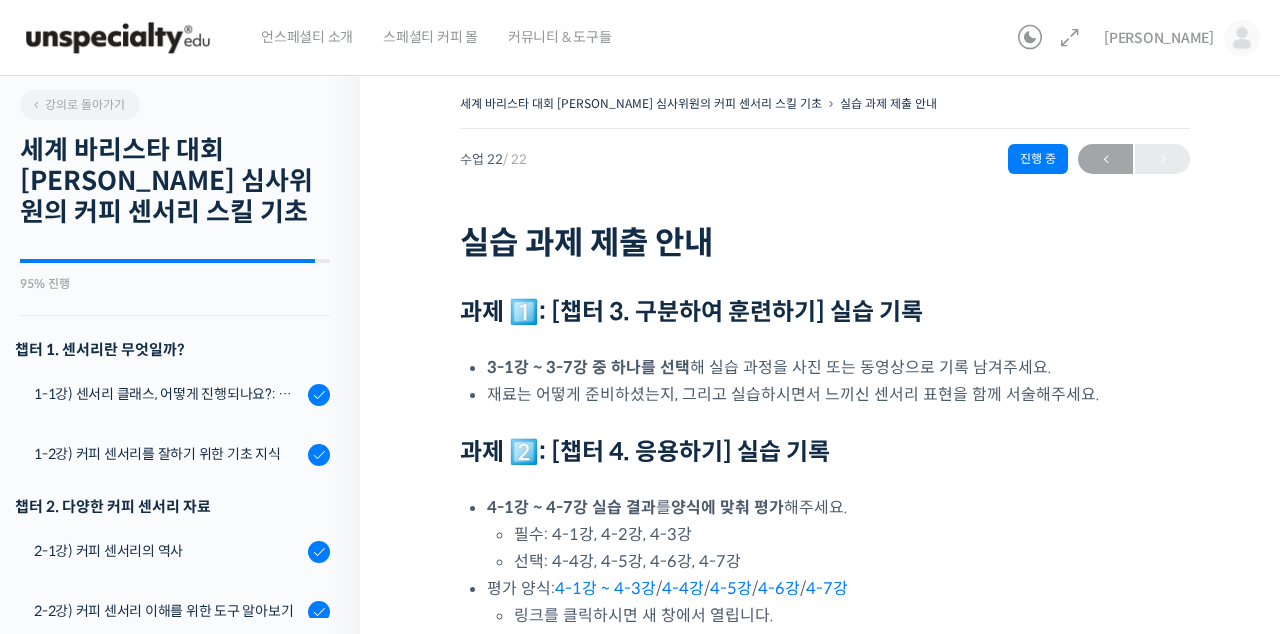 click on "[PERSON_NAME]" at bounding box center [1182, 38] 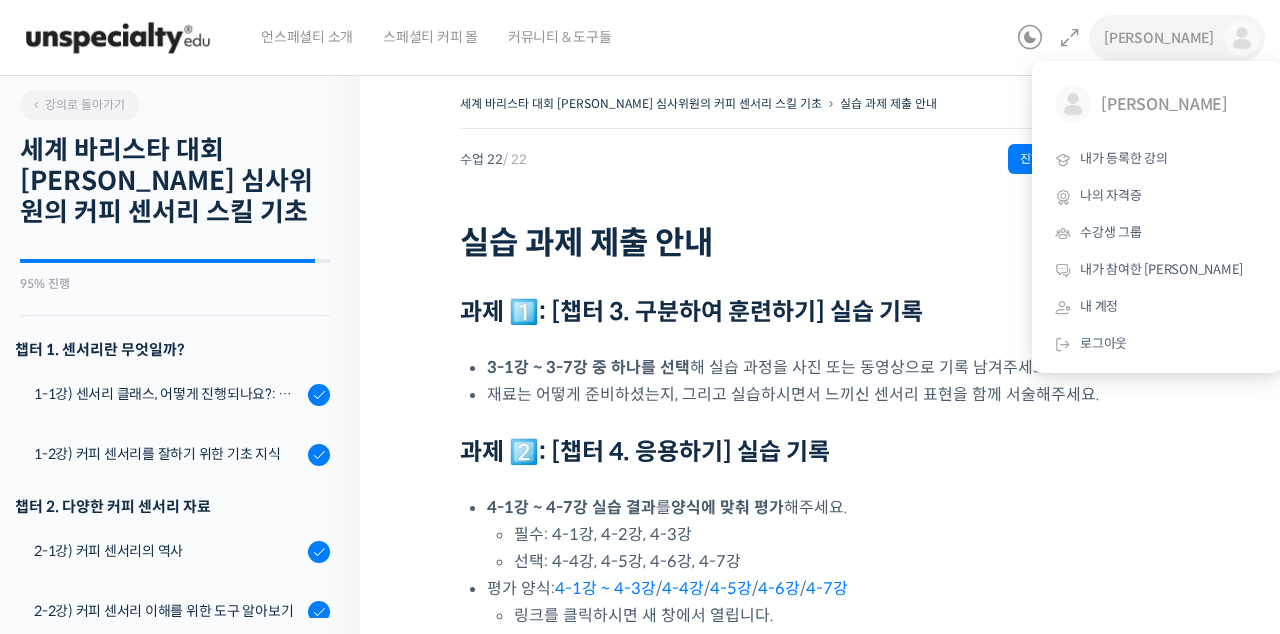 click on "내가 등록한 강의" at bounding box center [1124, 158] 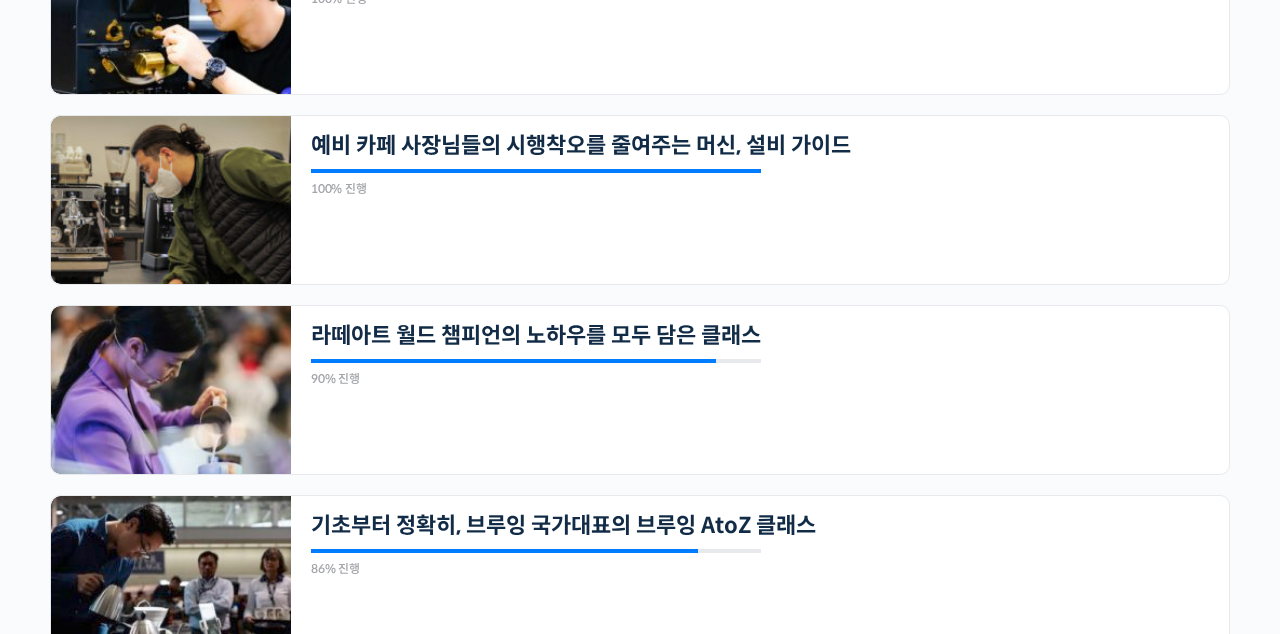 scroll, scrollTop: 1729, scrollLeft: 0, axis: vertical 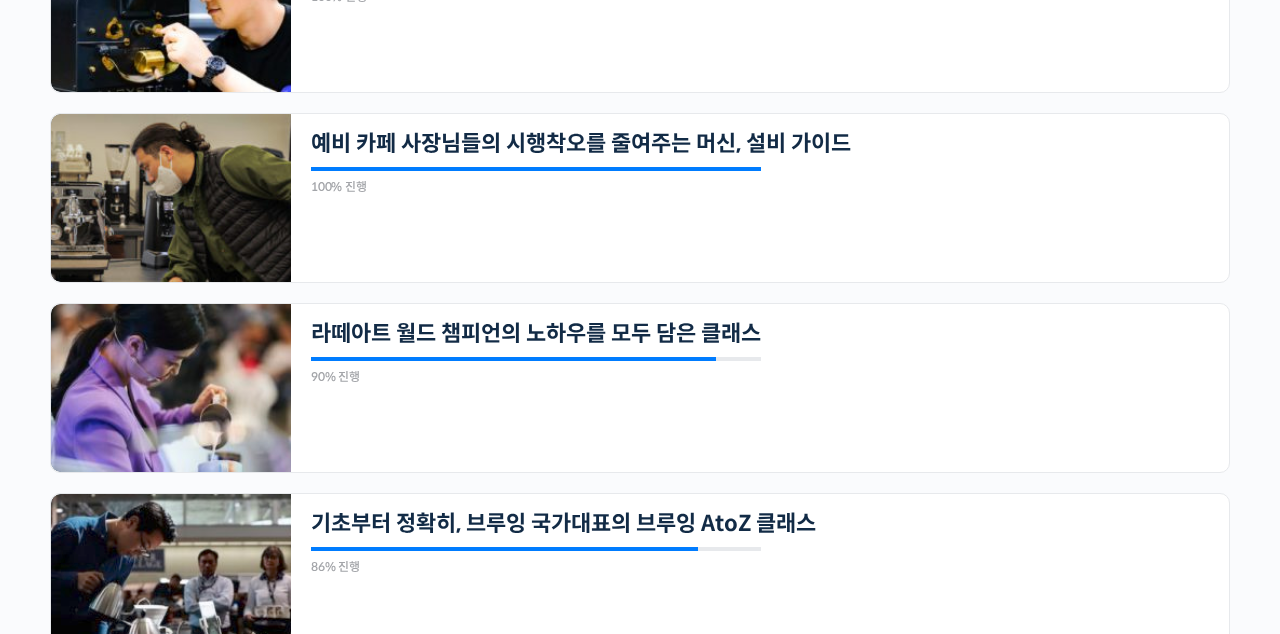click on "21개의 수업
라떼아트 월드 챔피언의 노하우를 모두 담은 클래스
90% 진행
최근 활동: [DATE] 2:06 오전
이지[DEMOGRAPHIC_DATA]를 소개합니다! <카페 원웨이> 대표 챔피언의 레슨으로 라떼아트 달인이 되어보세요! 맛보기 수업을 확인해보세요 검증된 클래스를 온라인으로 옮겨왔습니다 이 클래스는 기본이 되는 벨벳 밀크를 만드는…" at bounding box center [760, 388] 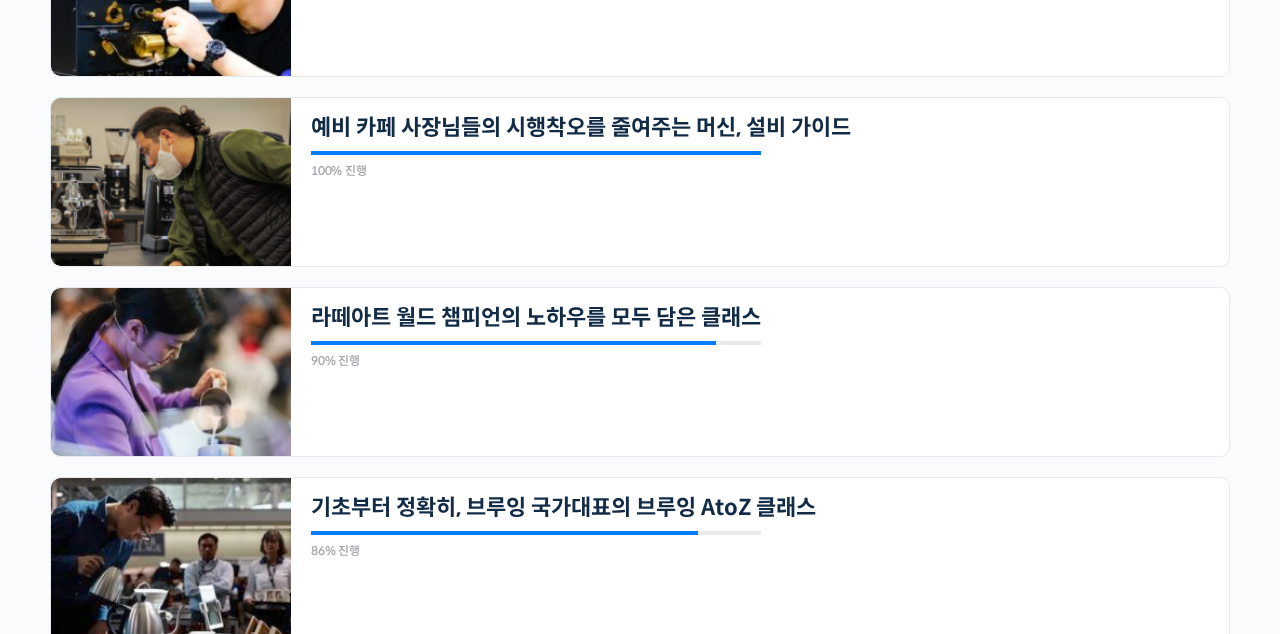 scroll, scrollTop: 1823, scrollLeft: 0, axis: vertical 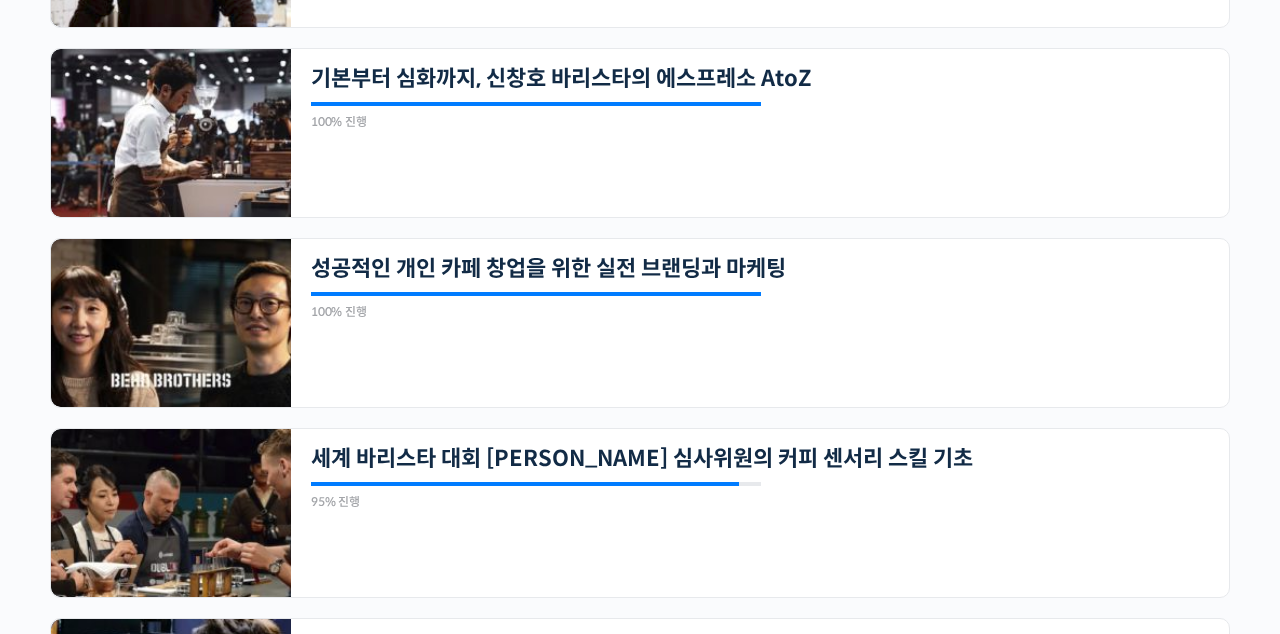 click at bounding box center (171, 513) 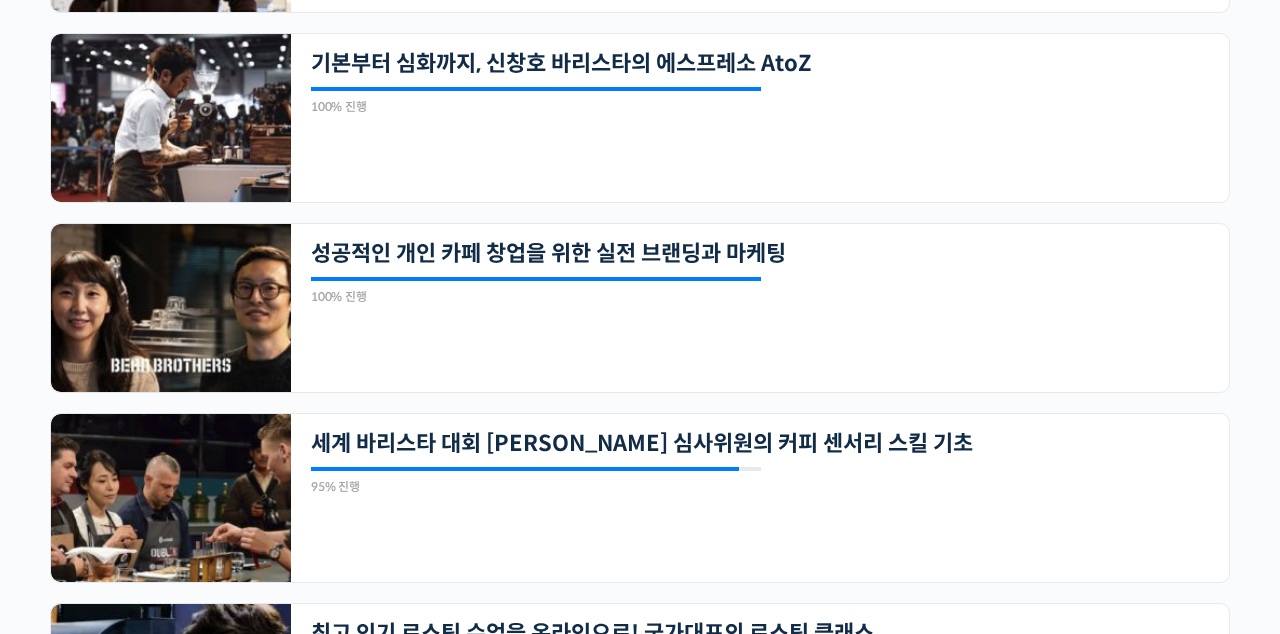 scroll, scrollTop: 1128, scrollLeft: 0, axis: vertical 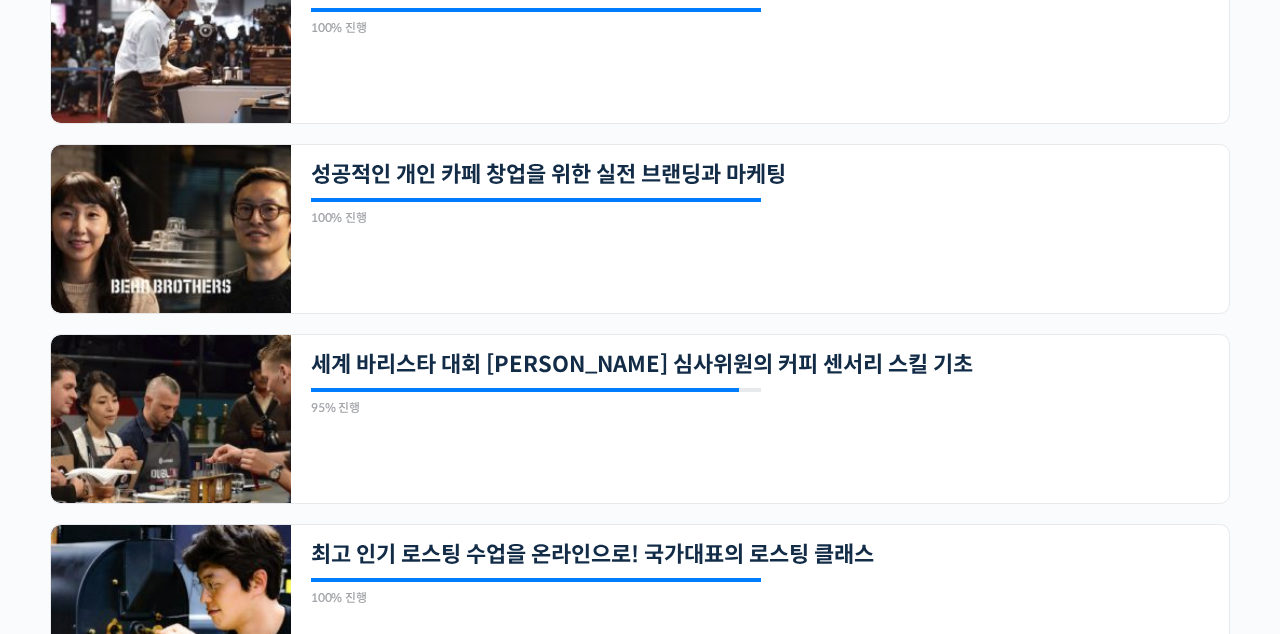 click at bounding box center [171, 419] 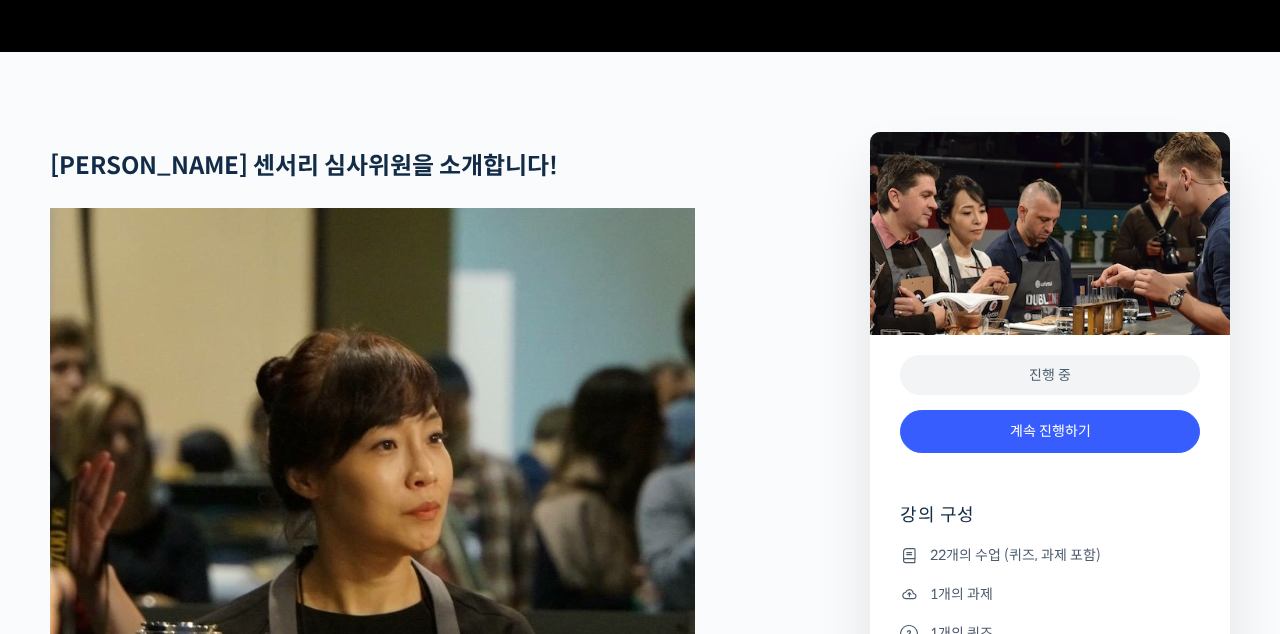 scroll, scrollTop: 721, scrollLeft: 0, axis: vertical 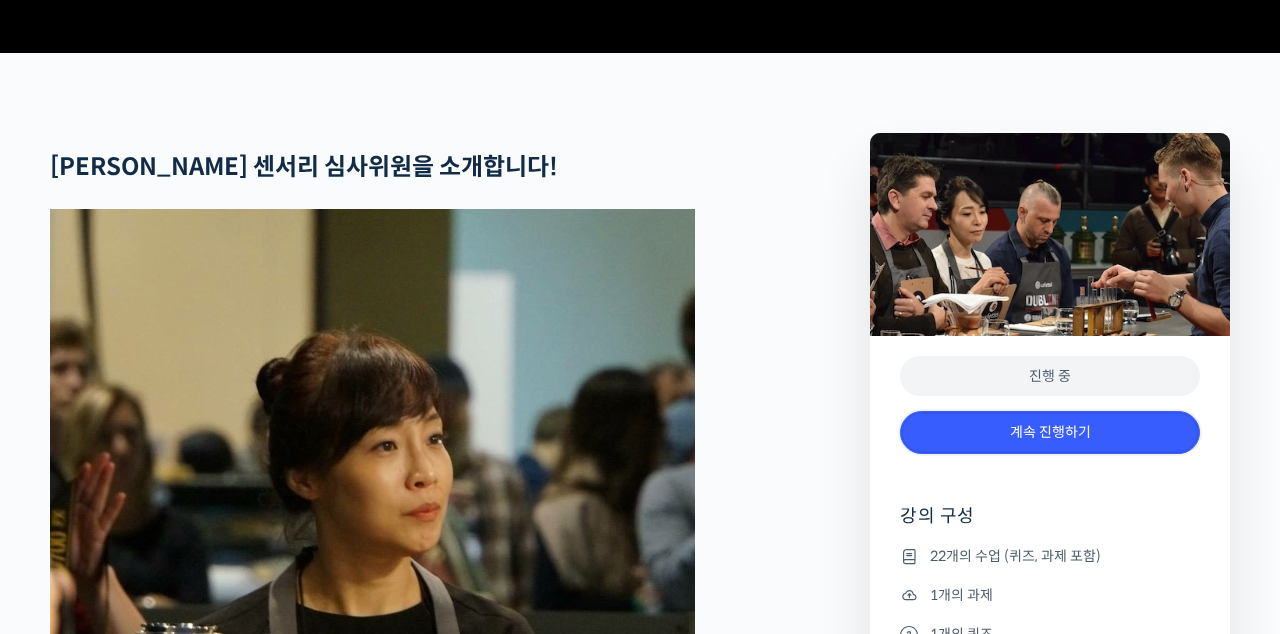 click on "계속 진행하기" at bounding box center [1050, 432] 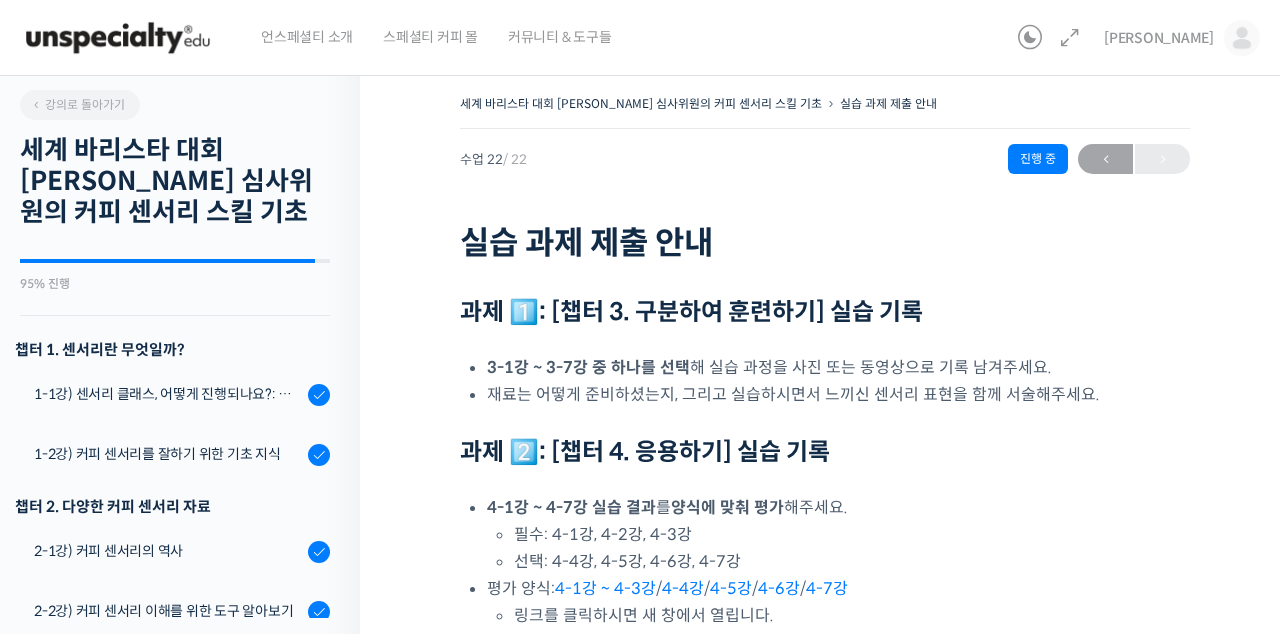 scroll, scrollTop: 0, scrollLeft: 0, axis: both 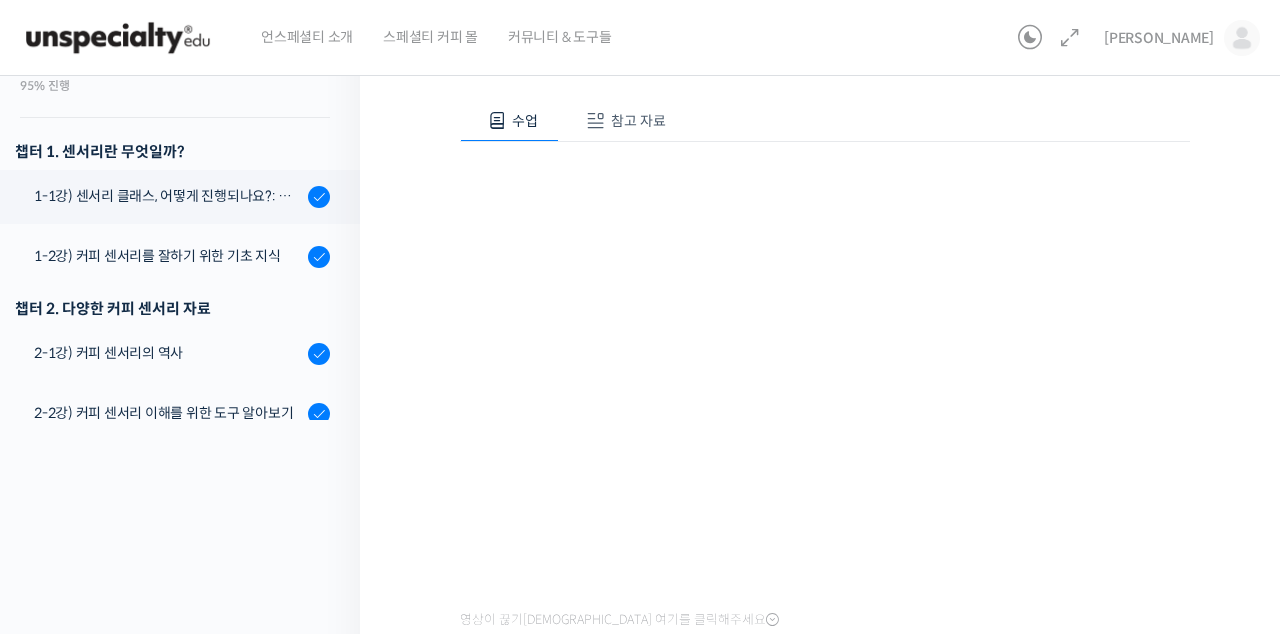 click on "1-2강) 커피 센서리를 잘하기 위한 기초 지식" at bounding box center [168, 256] 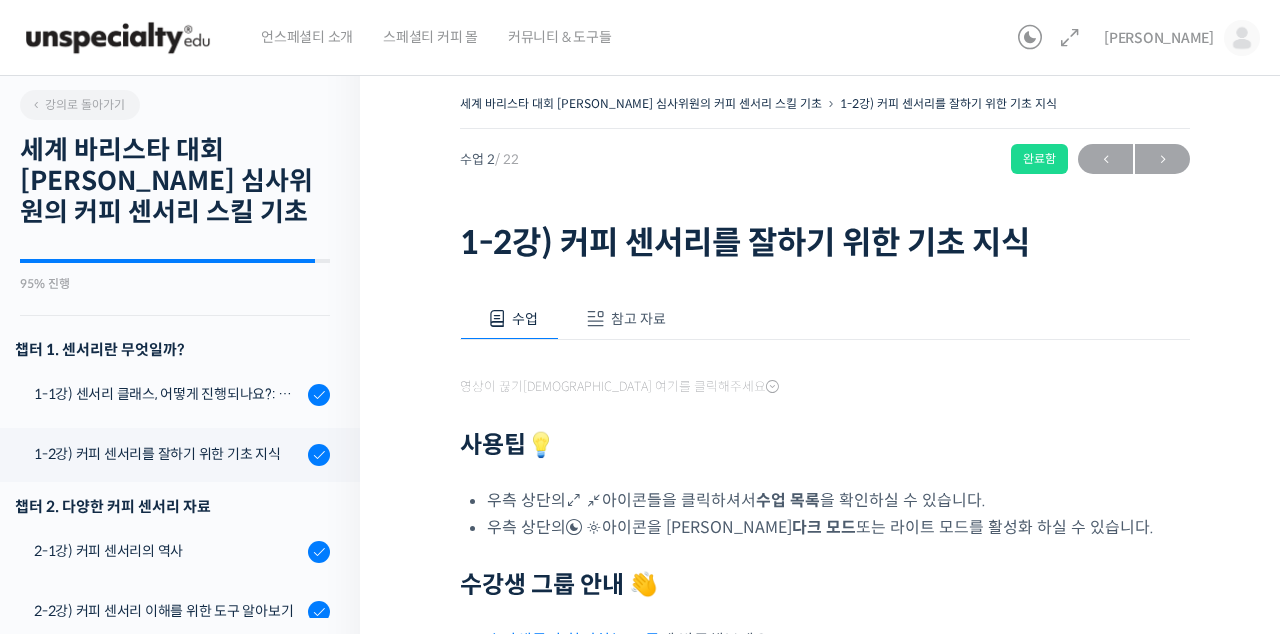 scroll, scrollTop: 0, scrollLeft: 0, axis: both 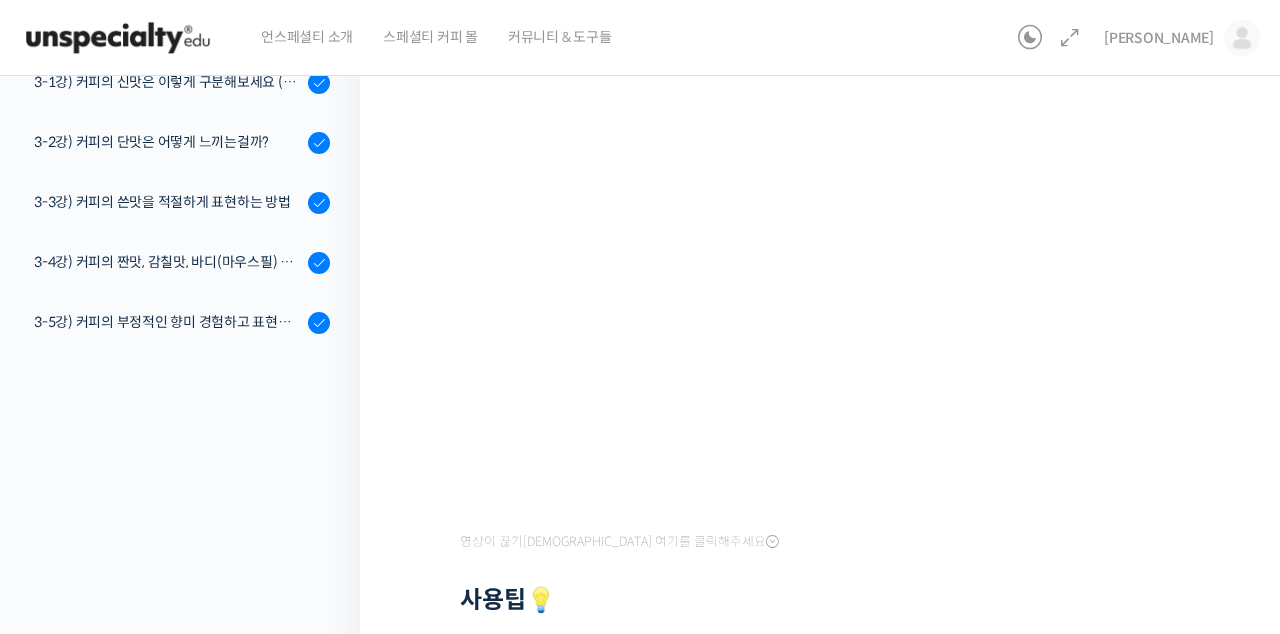 click at bounding box center [118, 38] 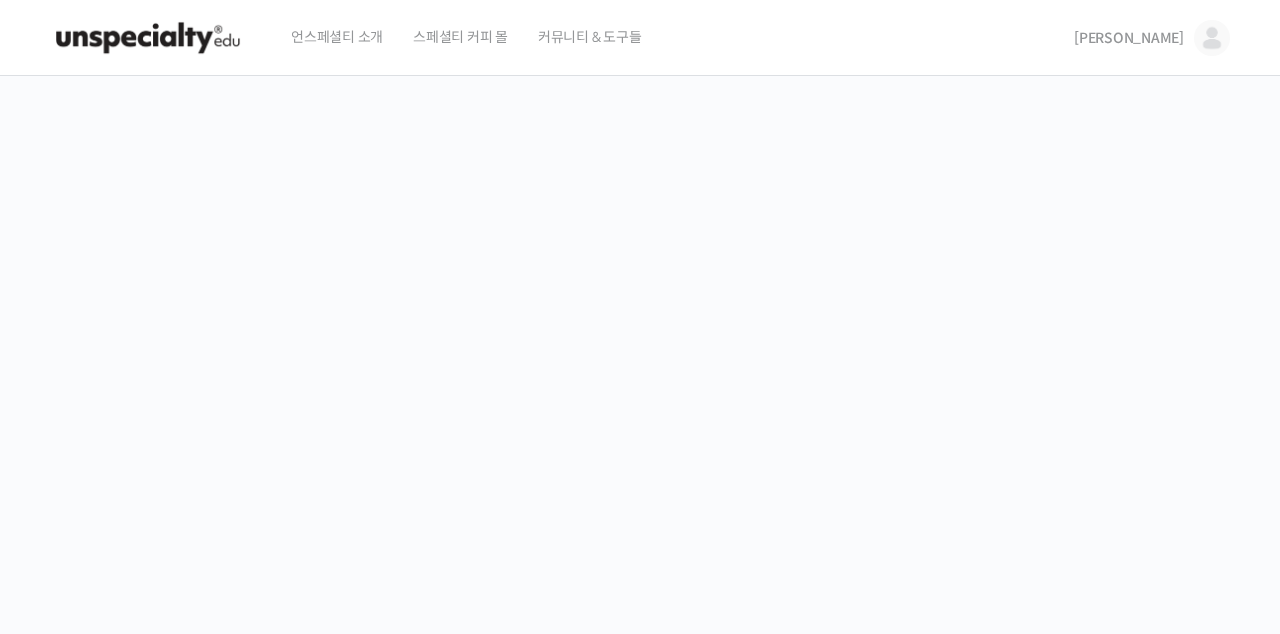 scroll, scrollTop: 0, scrollLeft: 0, axis: both 